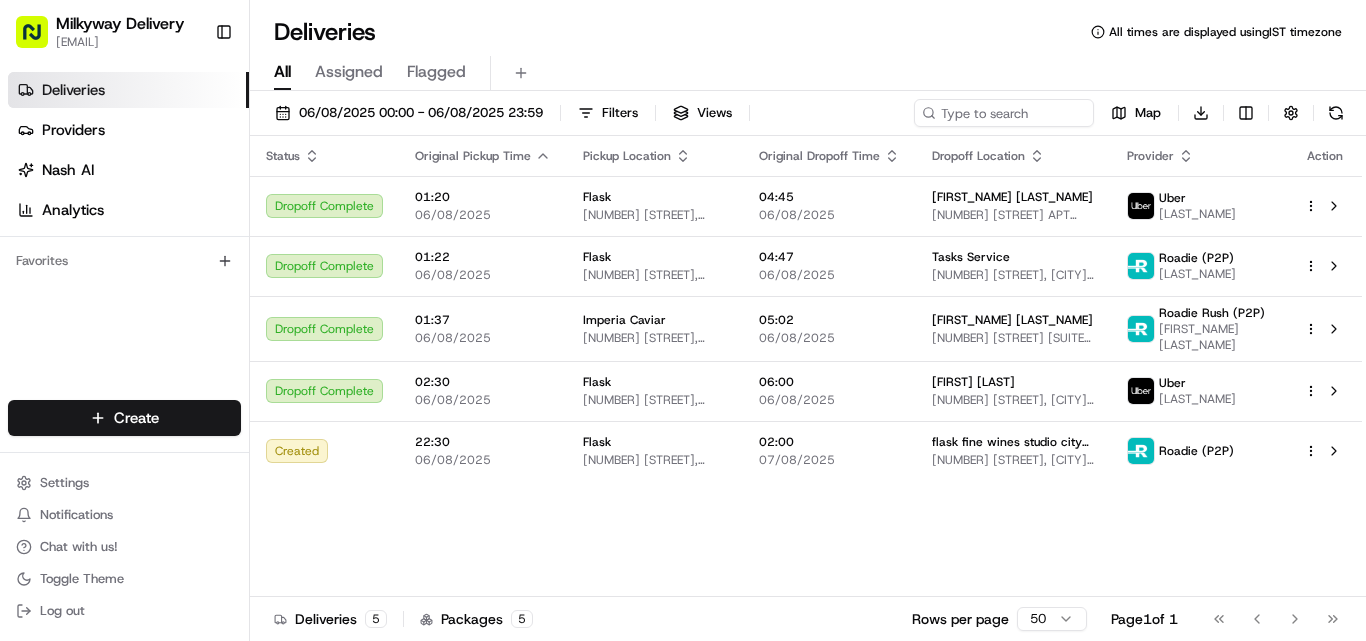 scroll, scrollTop: 0, scrollLeft: 0, axis: both 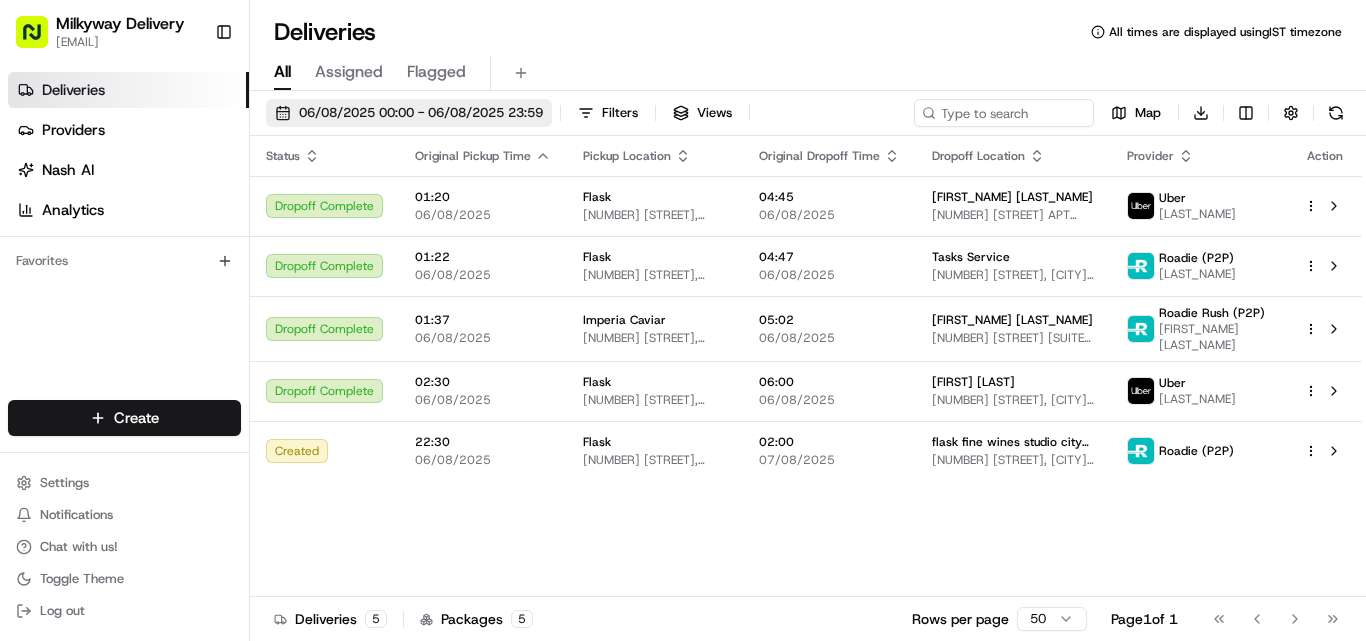 click on "06/08/2025 00:00 - 06/08/2025 23:59" at bounding box center (421, 113) 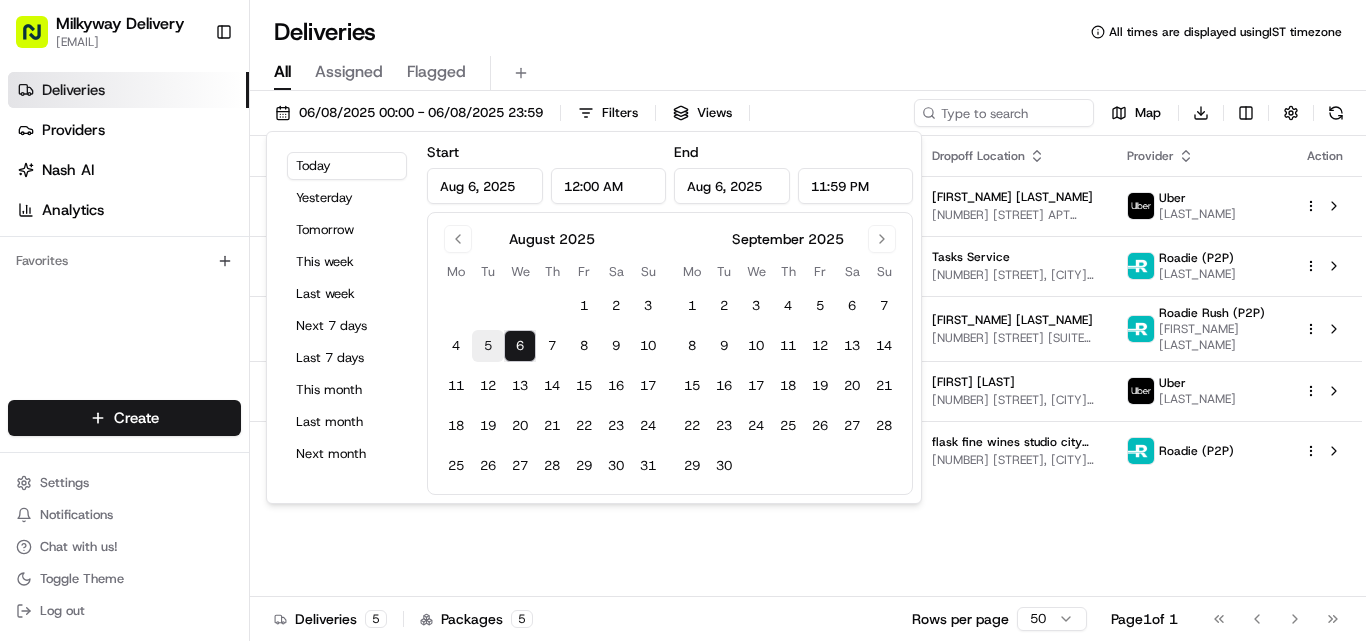 click on "5" at bounding box center [488, 346] 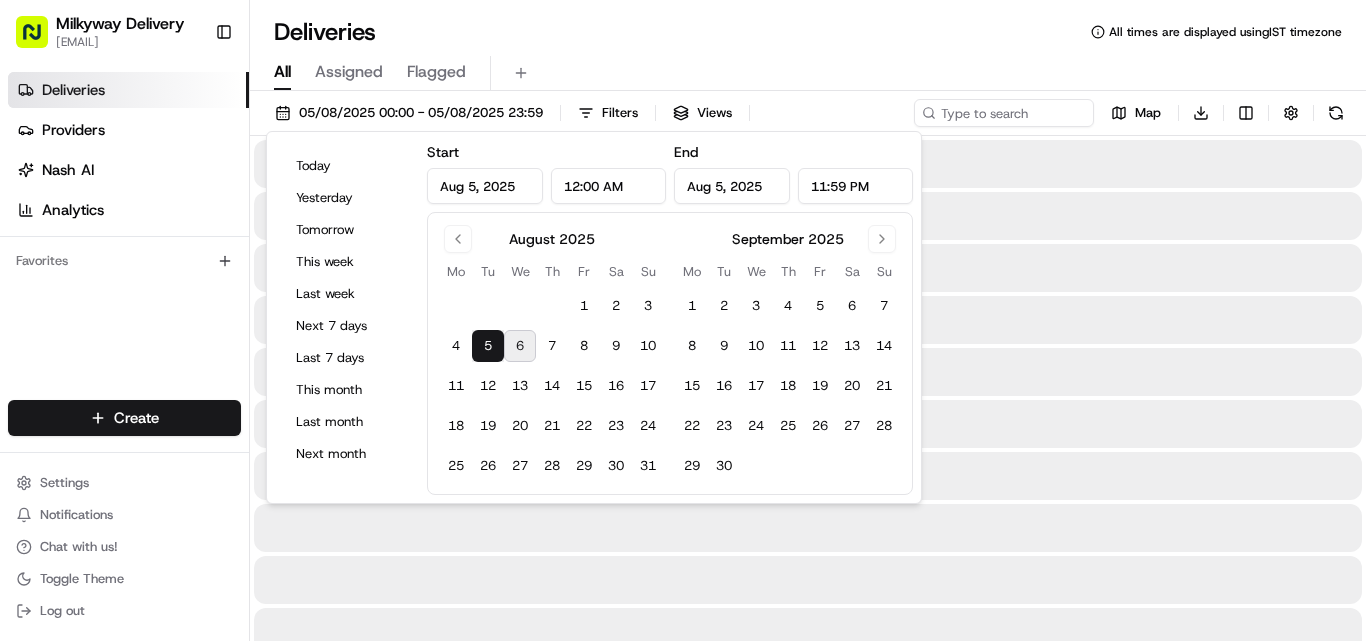 type on "Aug 5, 2025" 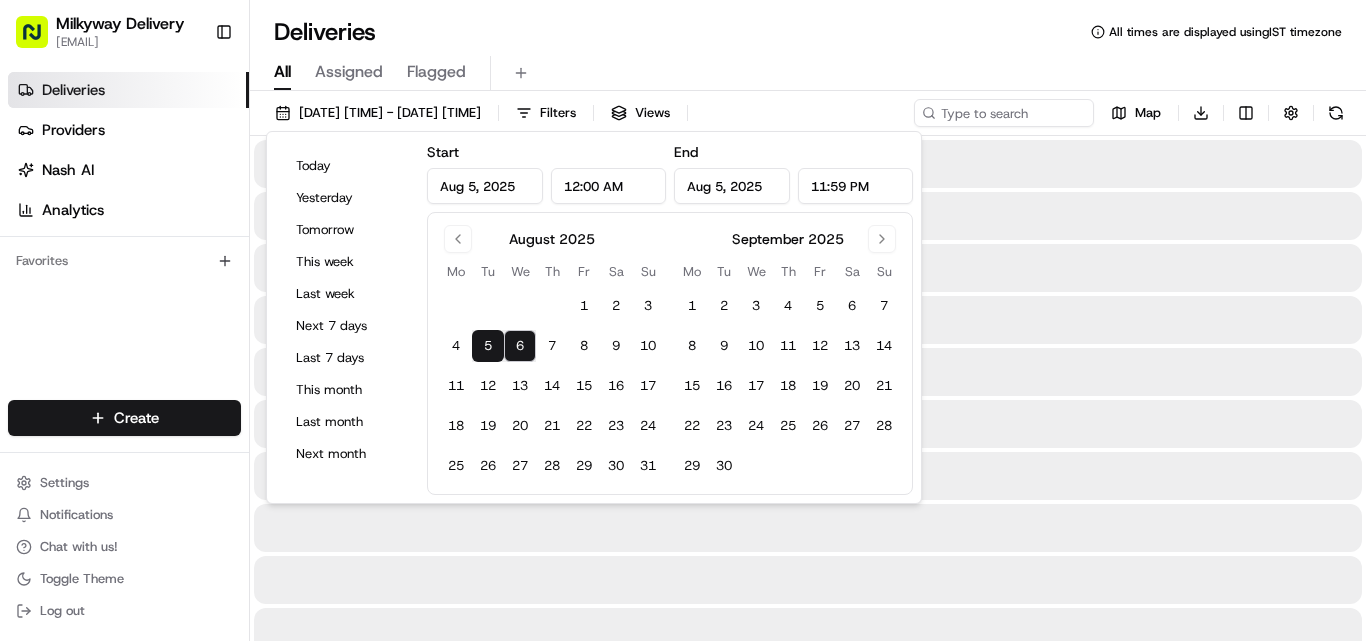 type on "Aug 6, 2025" 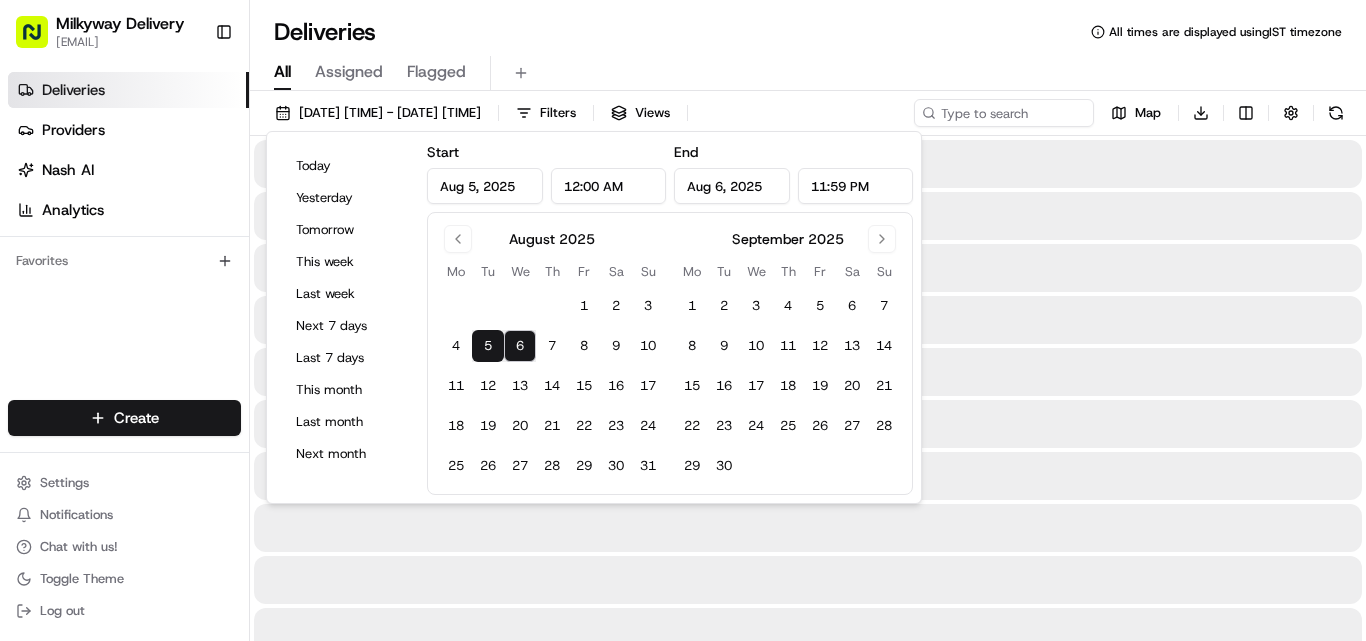 click on "Deliveries All times are displayed using  IST   timezone" at bounding box center [808, 32] 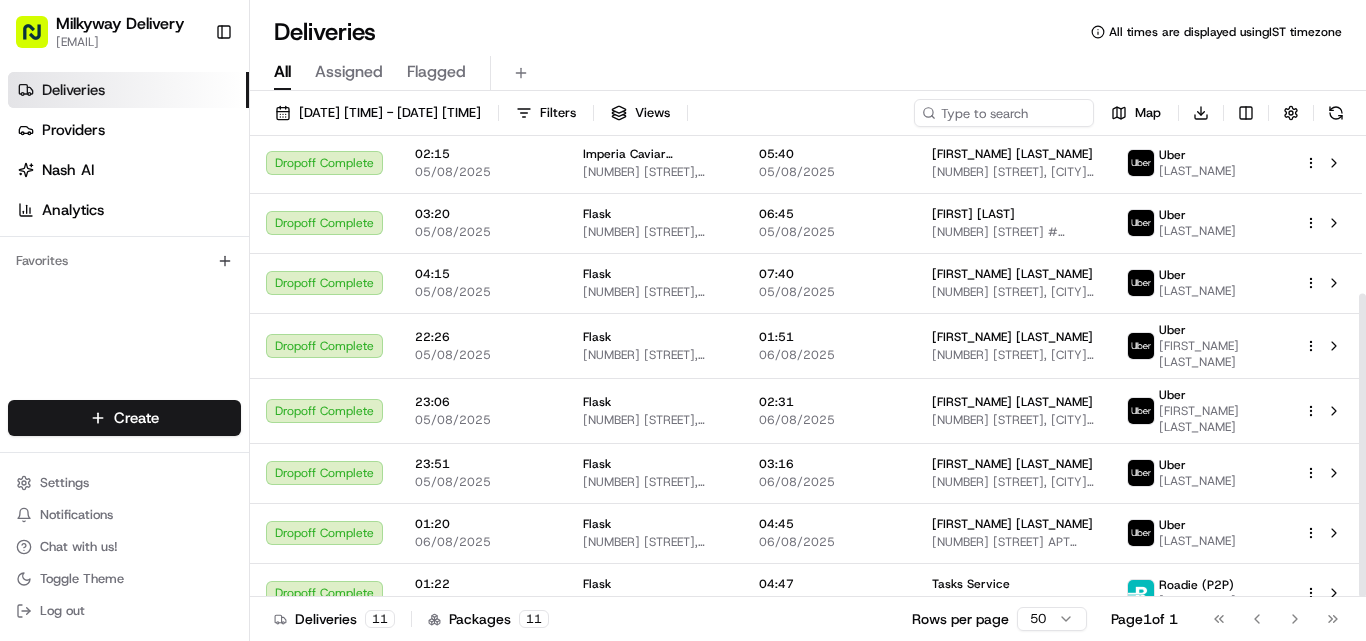 scroll, scrollTop: 0, scrollLeft: 0, axis: both 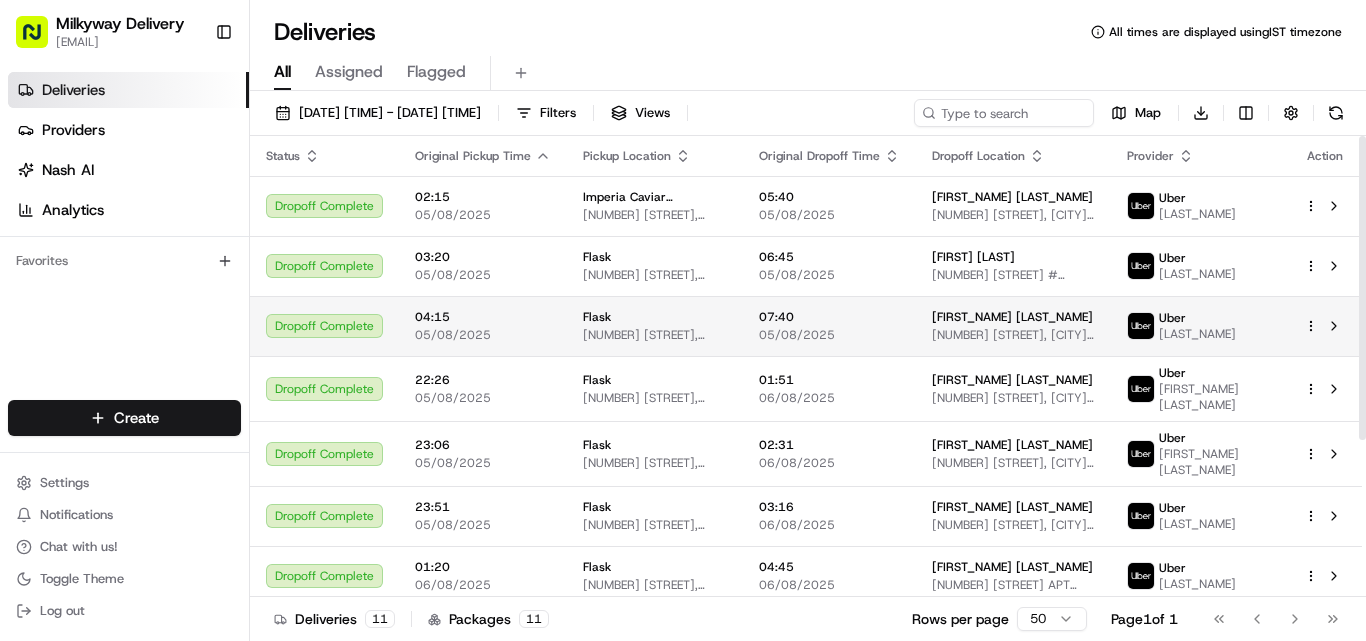 click on "Flask" at bounding box center (597, 317) 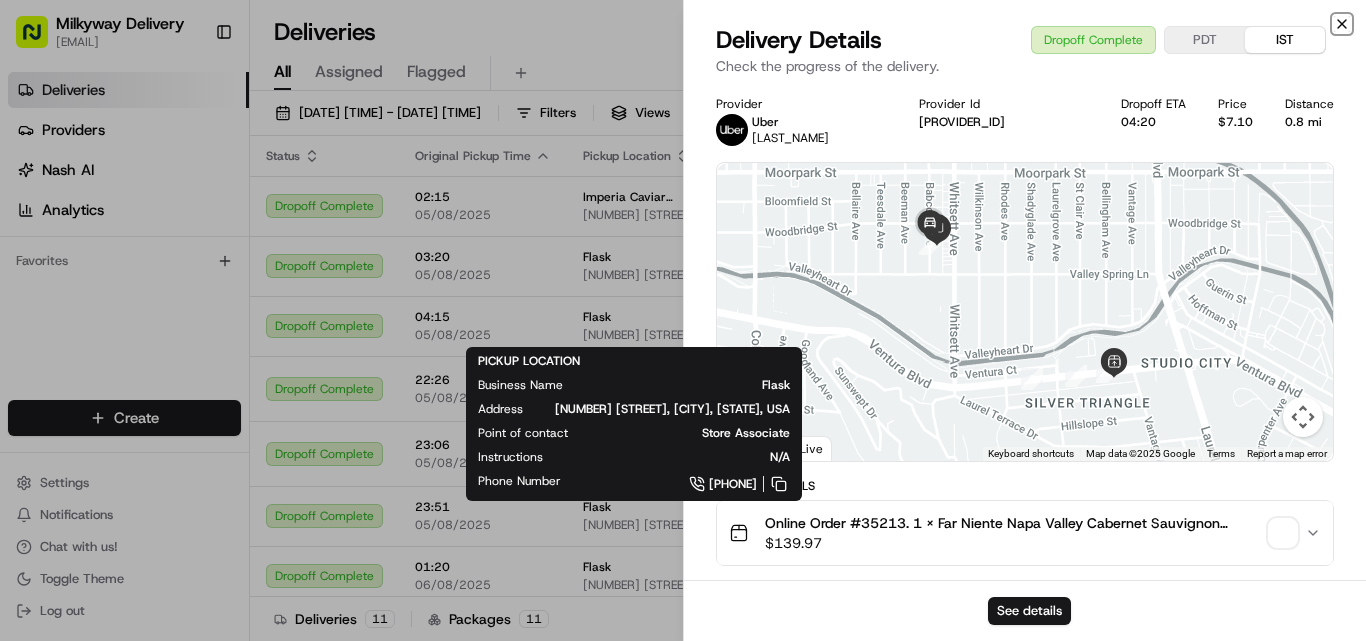 click 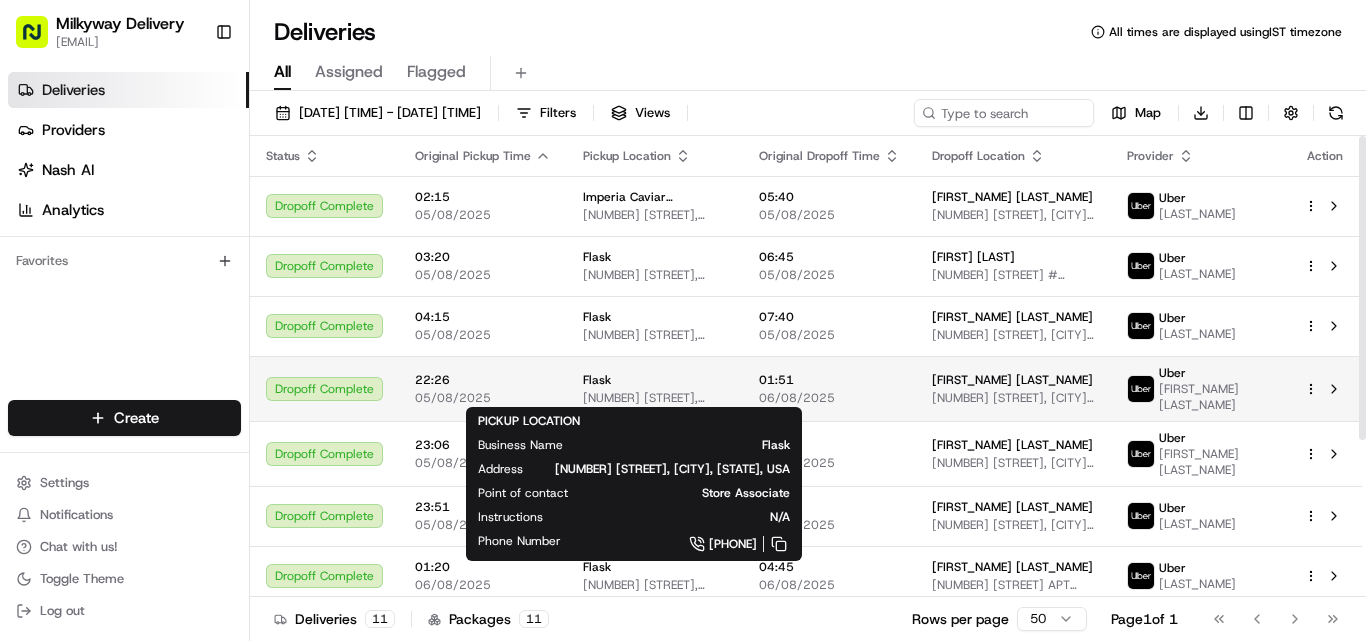 click on "Flask" at bounding box center [655, 380] 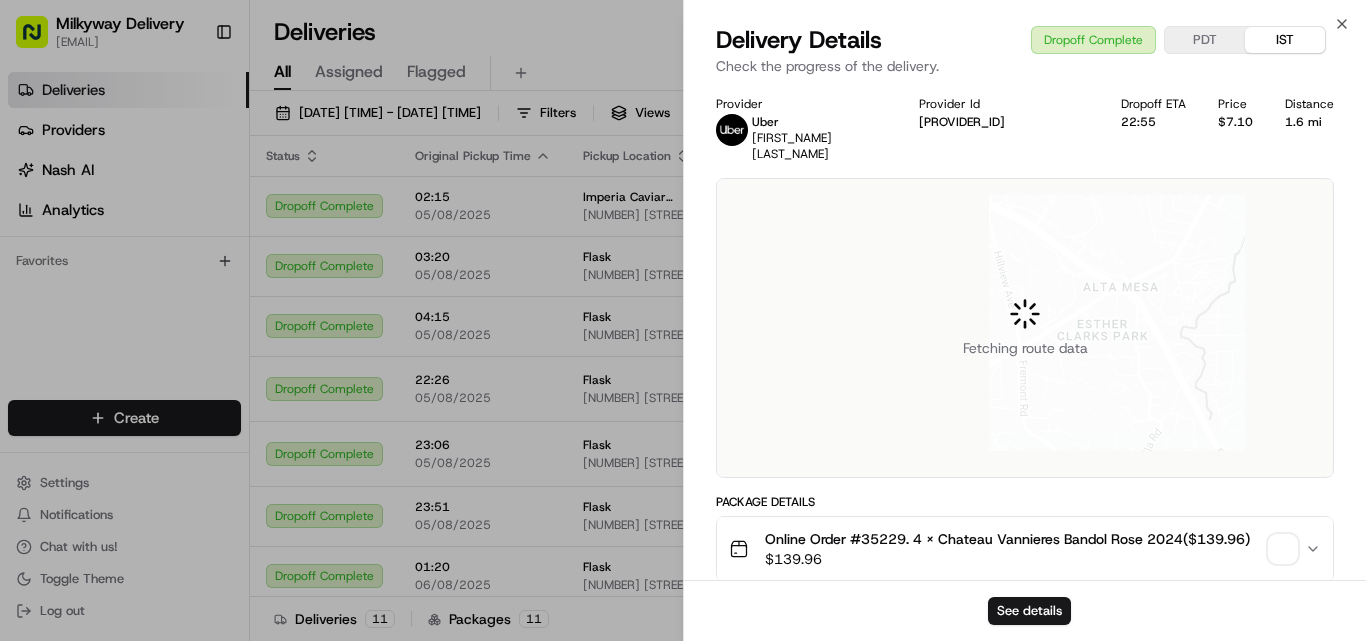 click on "Online Order #35229. 4 x Chateau Vannieres Bandol Rose 2024($139.96)" at bounding box center (1007, 539) 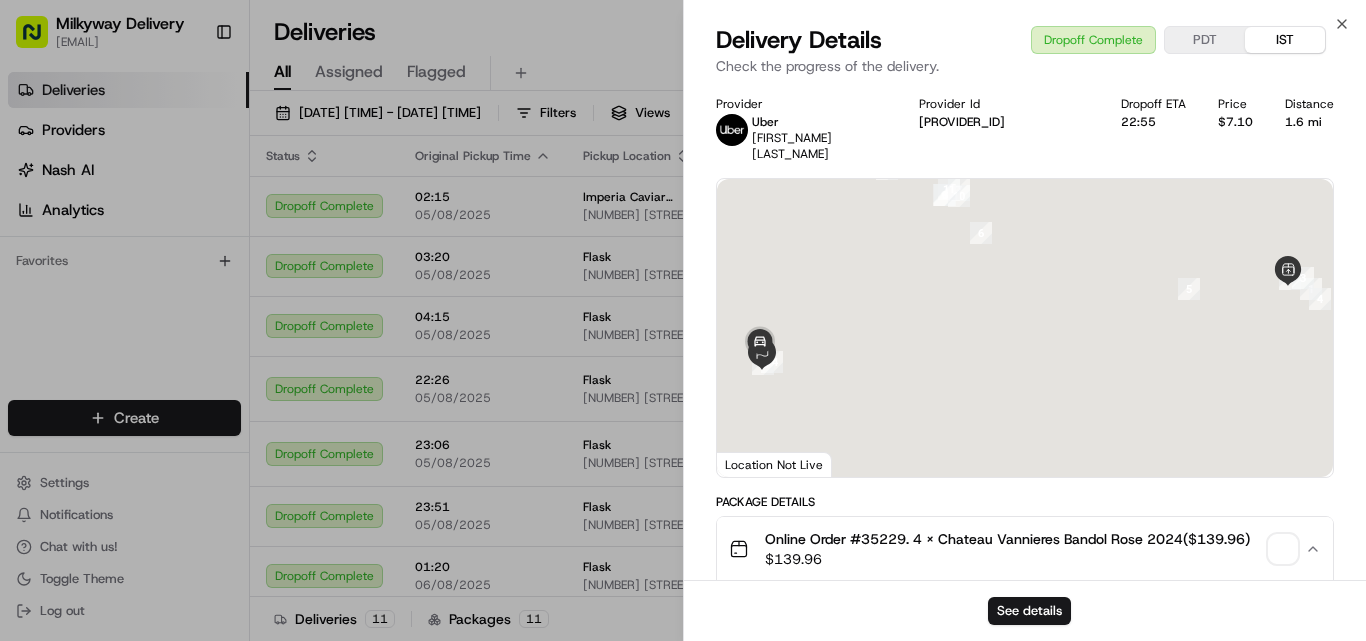 click on "Online Order #35229. 4 x Chateau Vannieres Bandol Rose 2024($139.96)" at bounding box center [1007, 539] 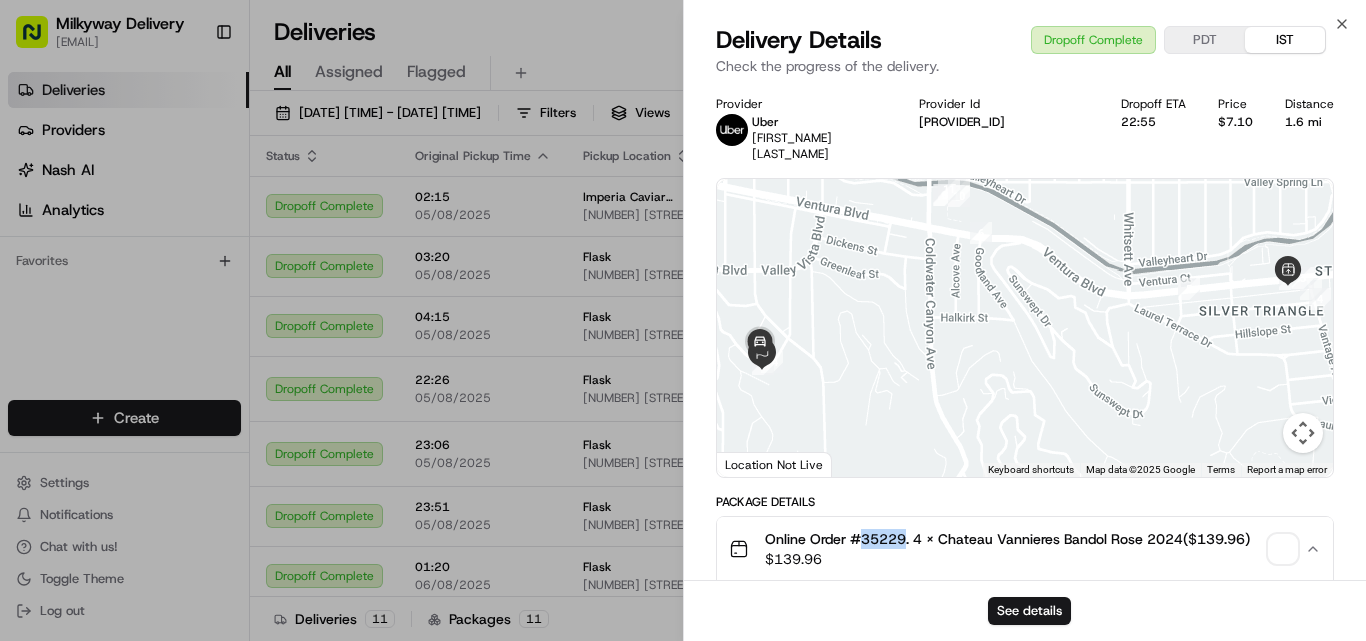 type 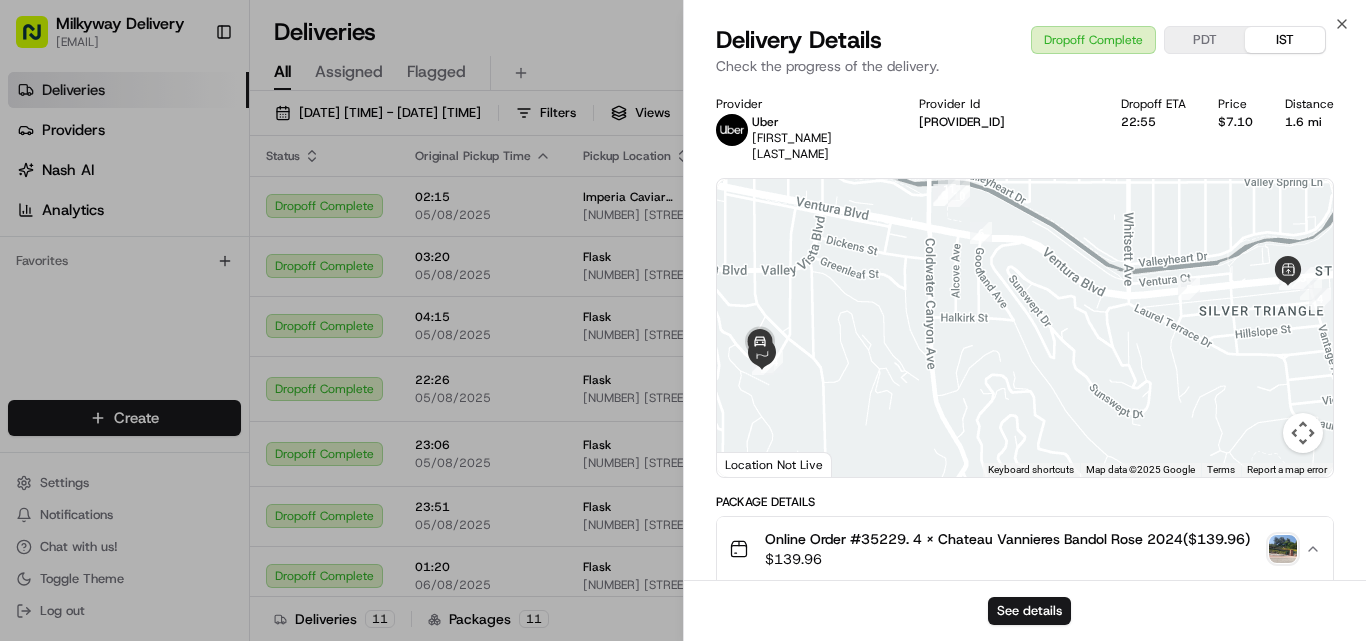 click on "1.6 mi" at bounding box center (1309, 122) 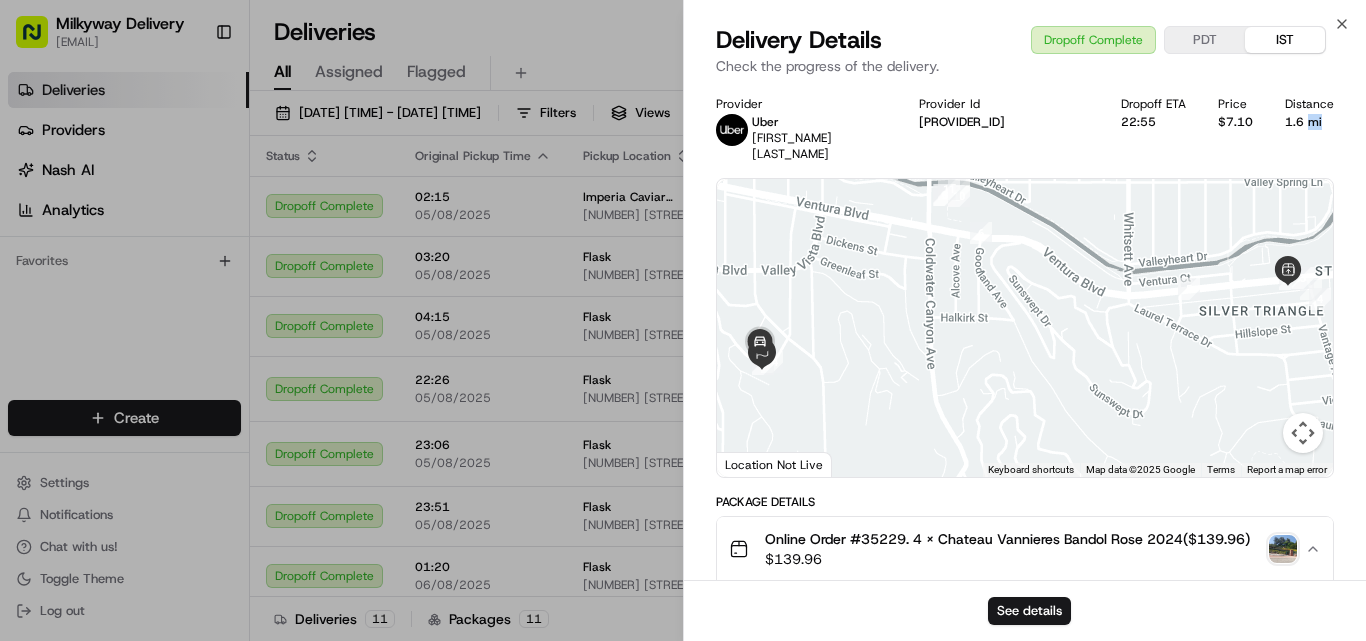 click on "1.6 mi" at bounding box center (1309, 122) 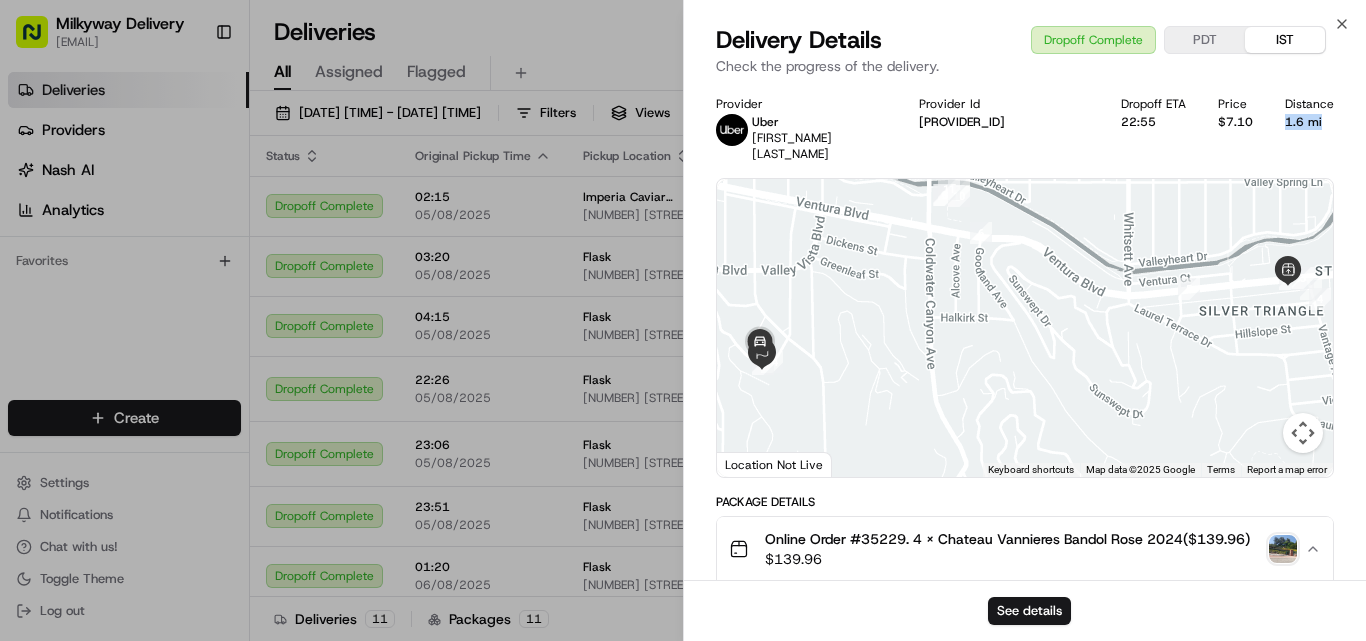 click on "1.6 mi" at bounding box center [1309, 122] 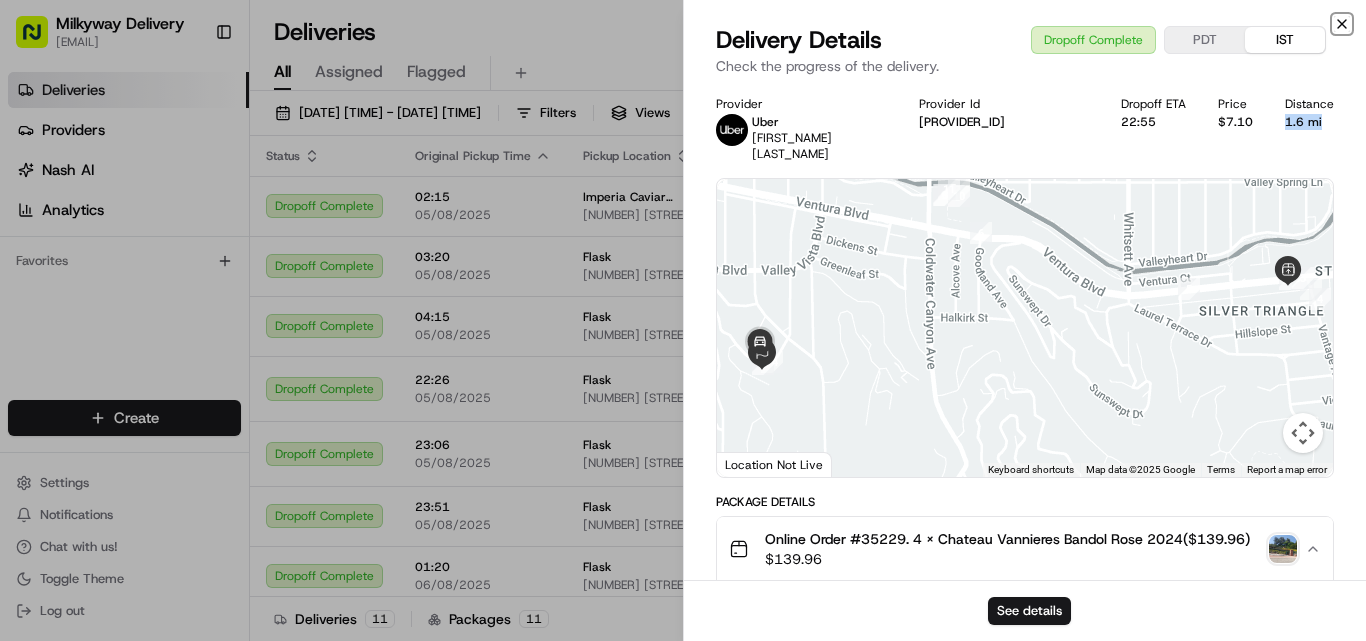 click 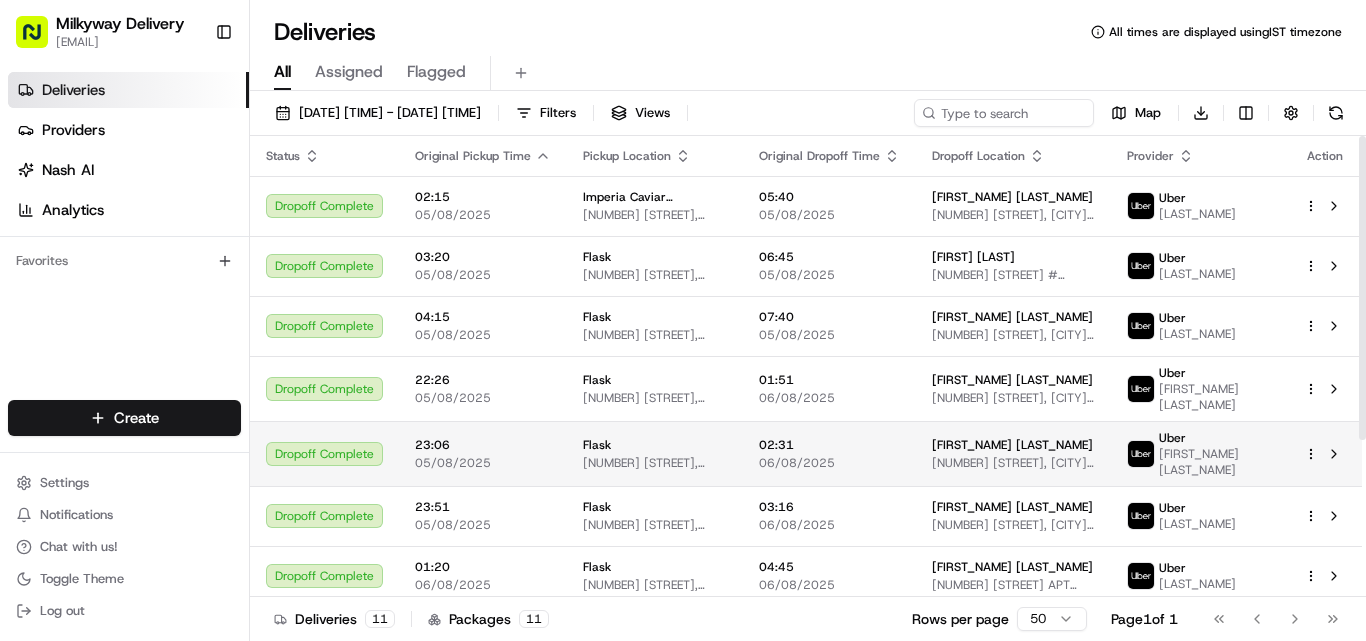 click on "[NUMBER] [STREET], [CITY], [STATE], USA" at bounding box center (655, 463) 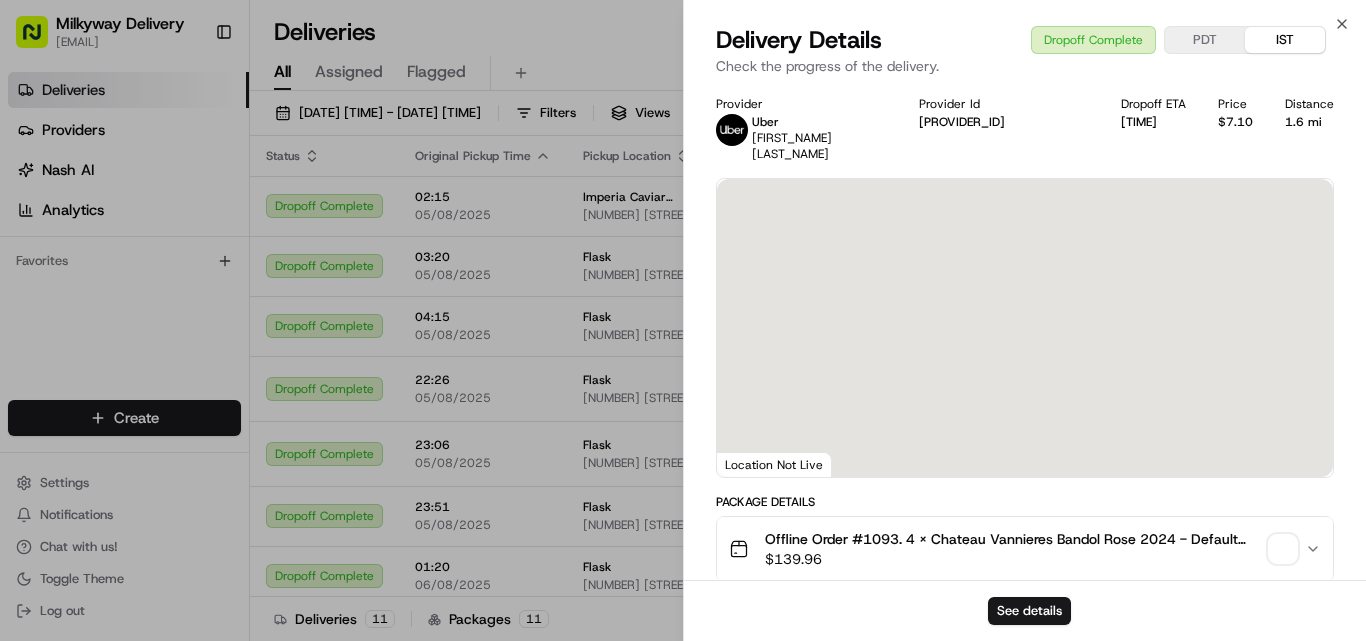 click on "Offline Order #1093. 4 x Chateau Vannieres Bandol Rose 2024 - Default Title($139.96)" at bounding box center (1013, 539) 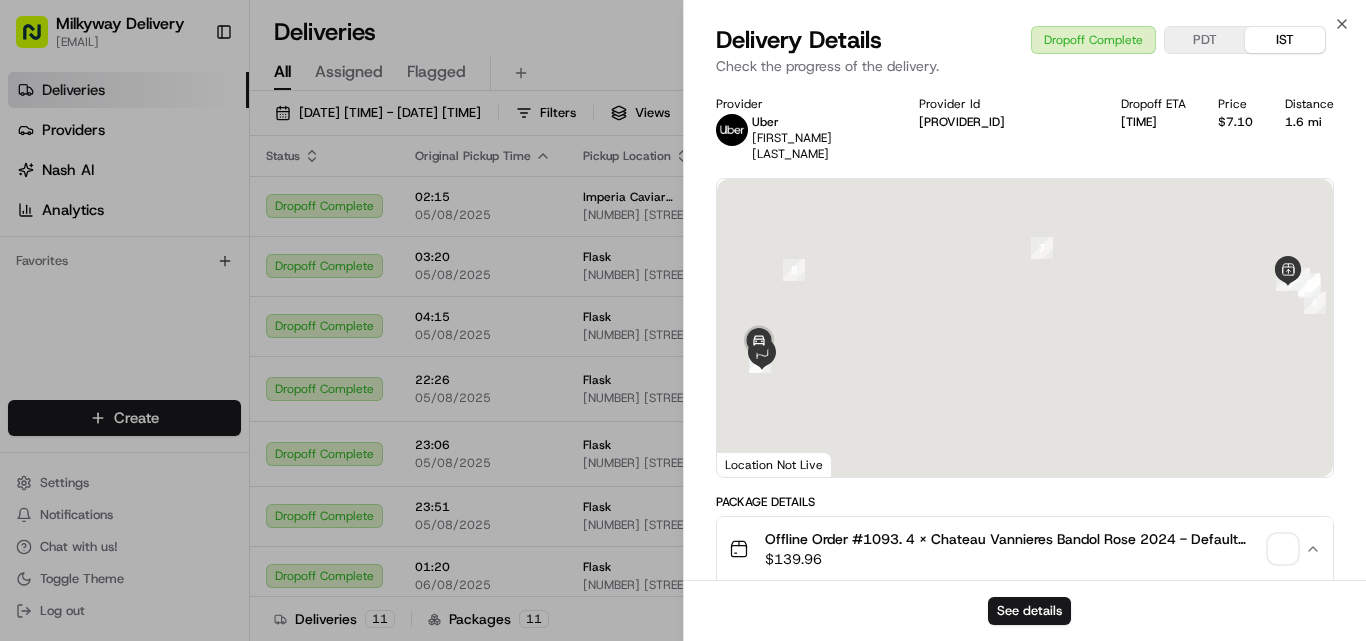 click on "Offline Order #1093. 4 x Chateau Vannieres Bandol Rose 2024 - Default Title($139.96)" at bounding box center (1013, 539) 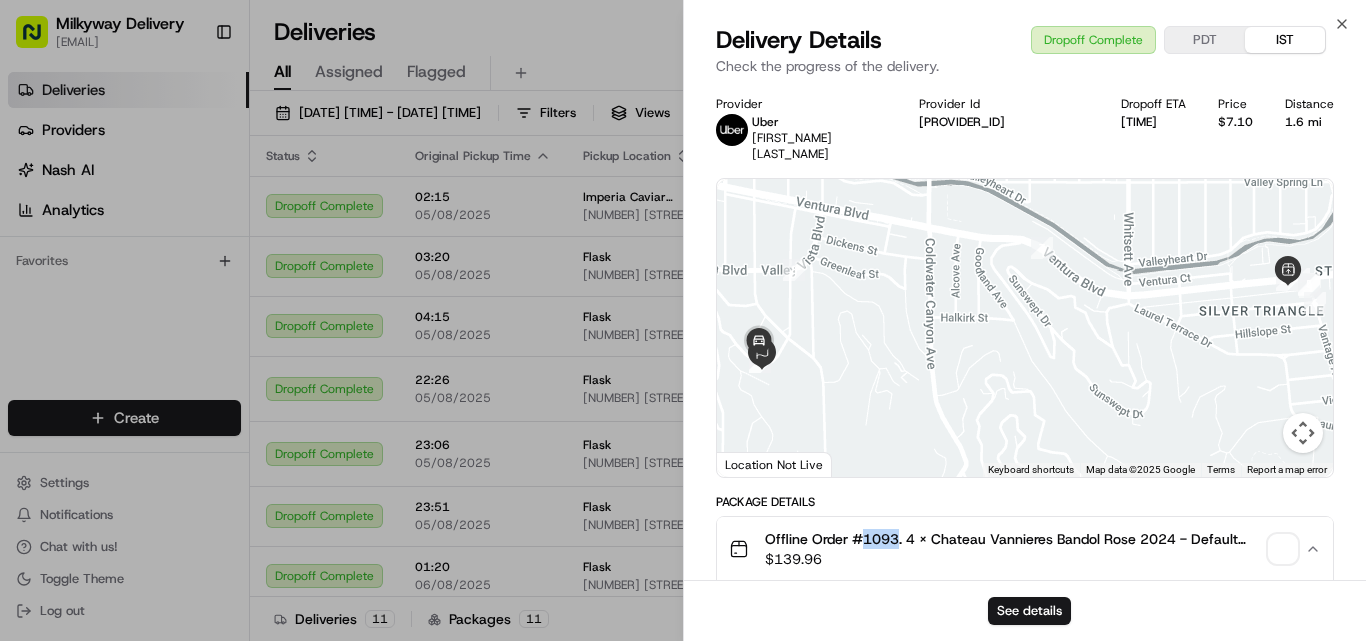 type 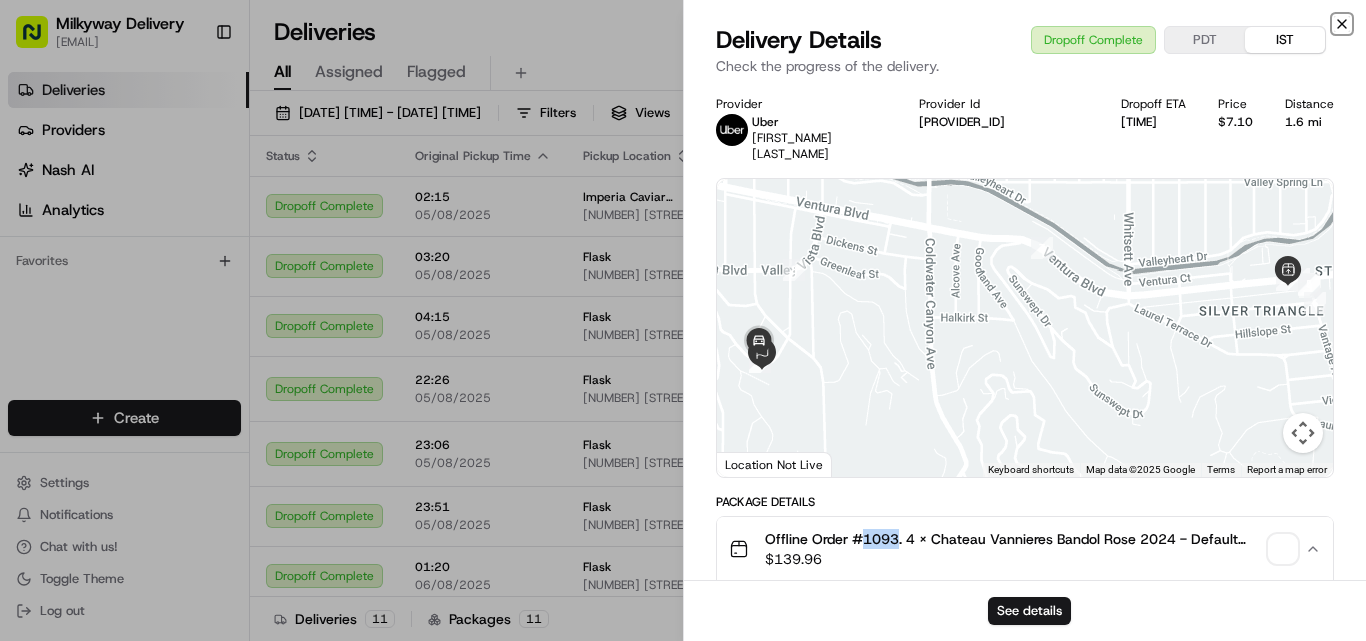click 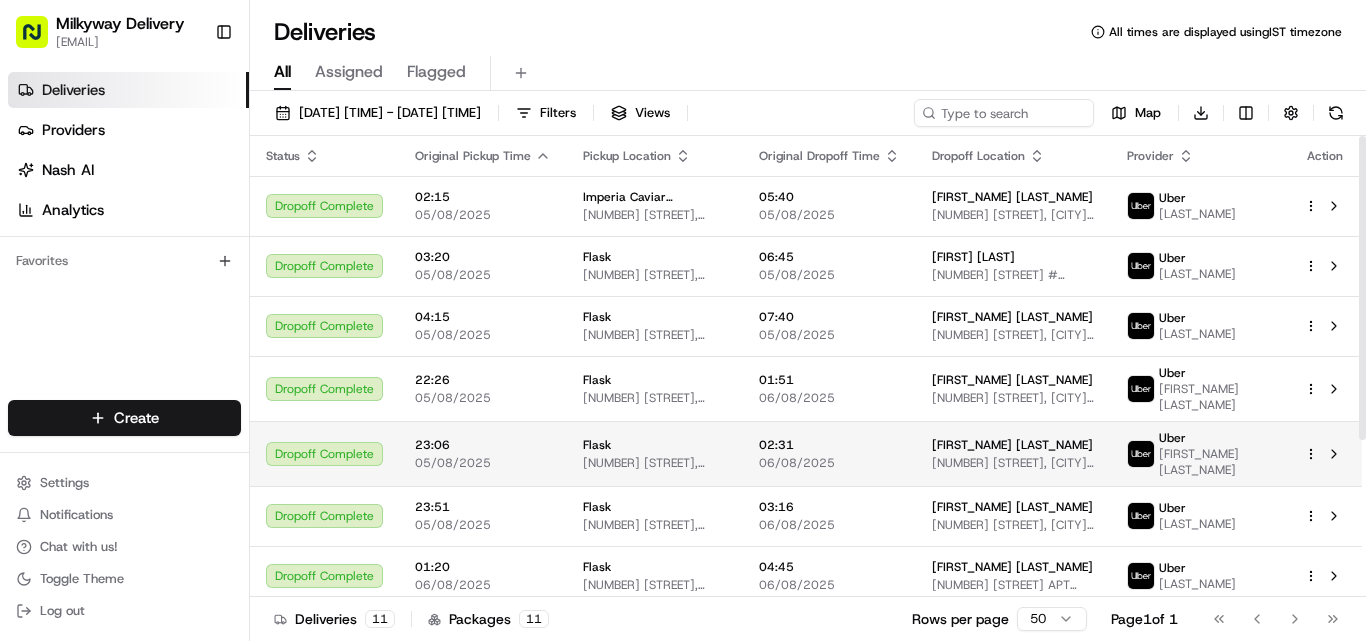 click on "[NUMBER] [STREET], [CITY], [STATE], USA" at bounding box center (655, 463) 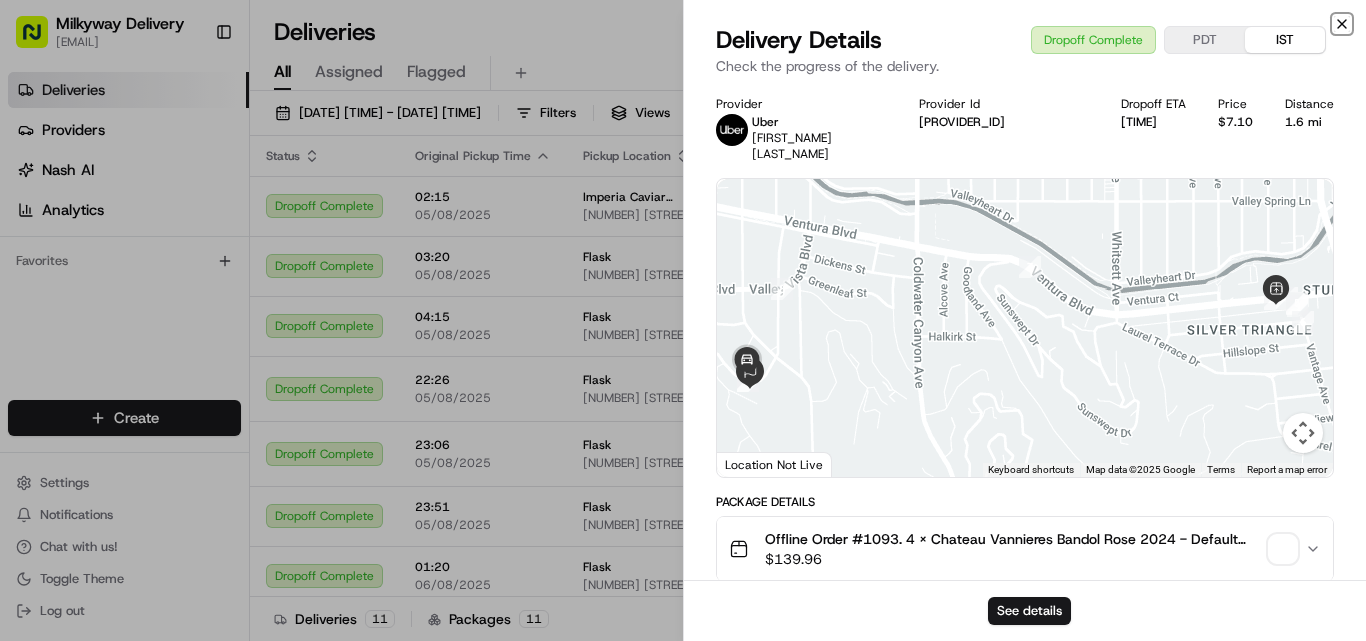 click 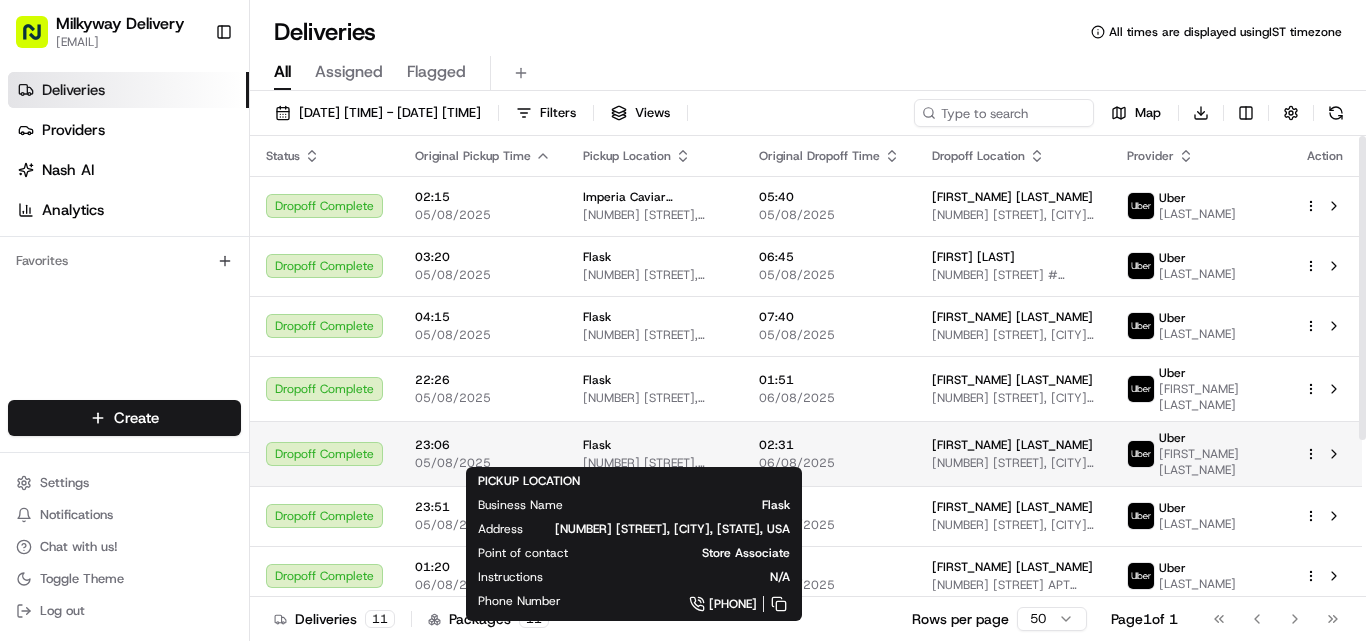 click on "Flask" at bounding box center [655, 445] 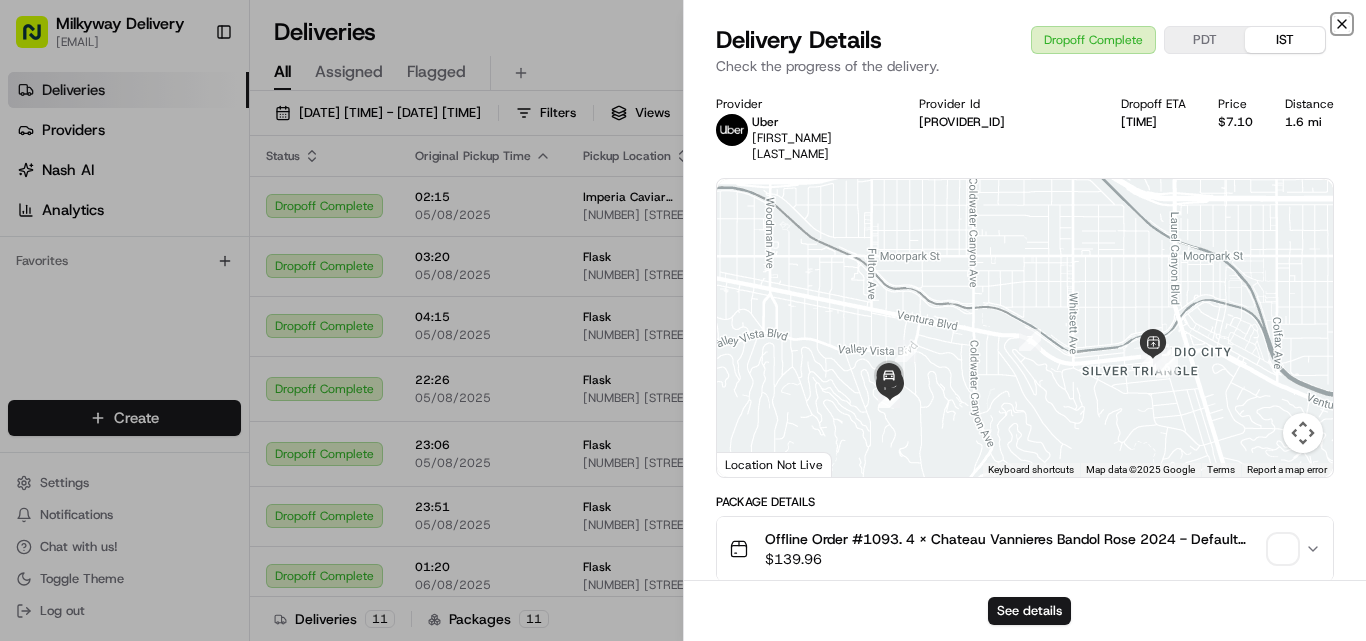 click 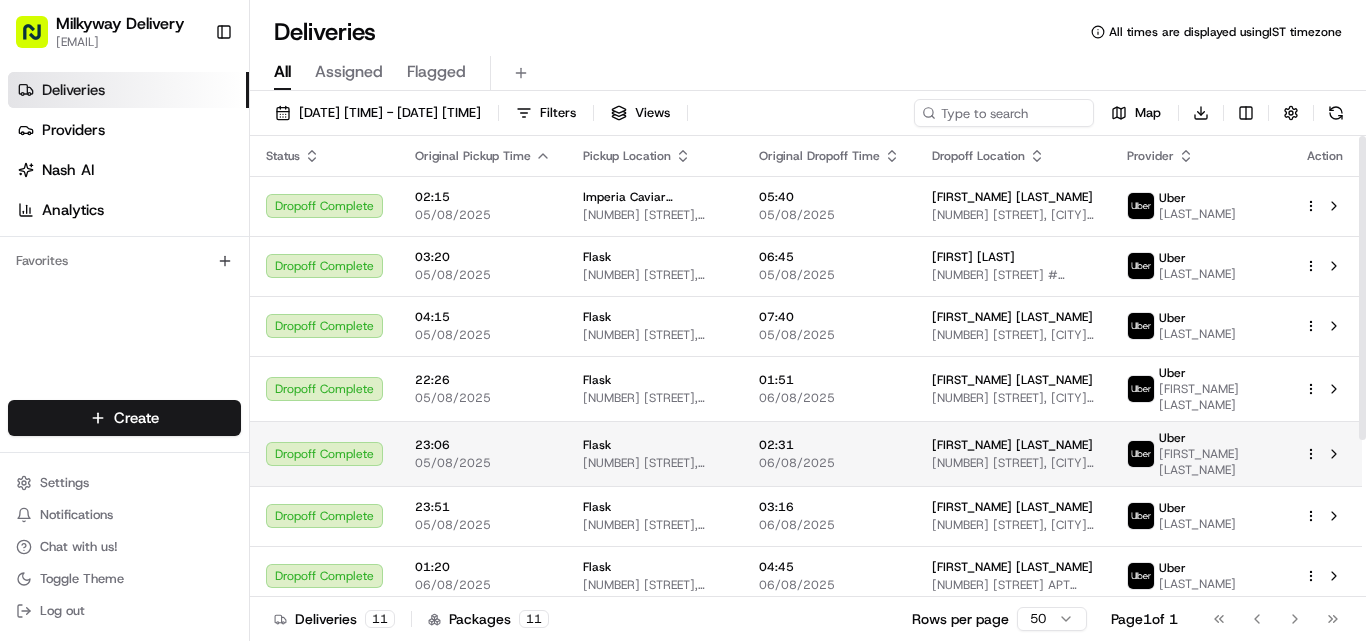 click on "Flask" at bounding box center (655, 445) 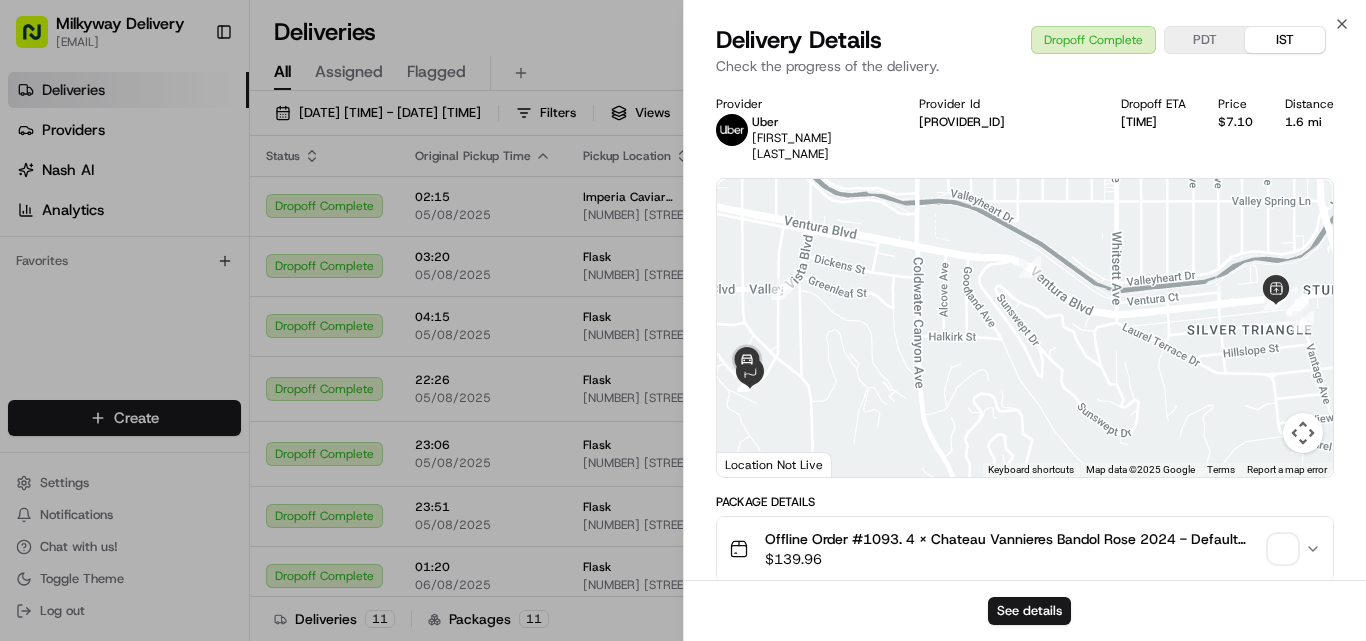 click on "1.6 mi" at bounding box center [1309, 122] 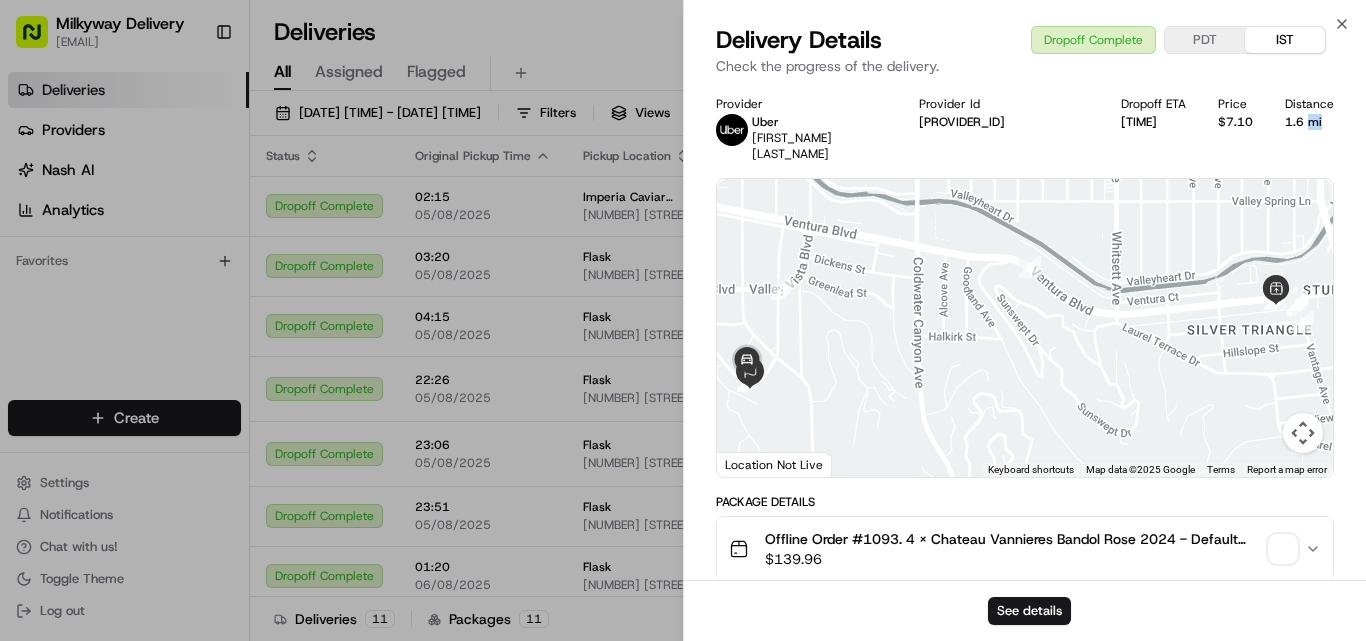 click on "1.6 mi" at bounding box center [1309, 122] 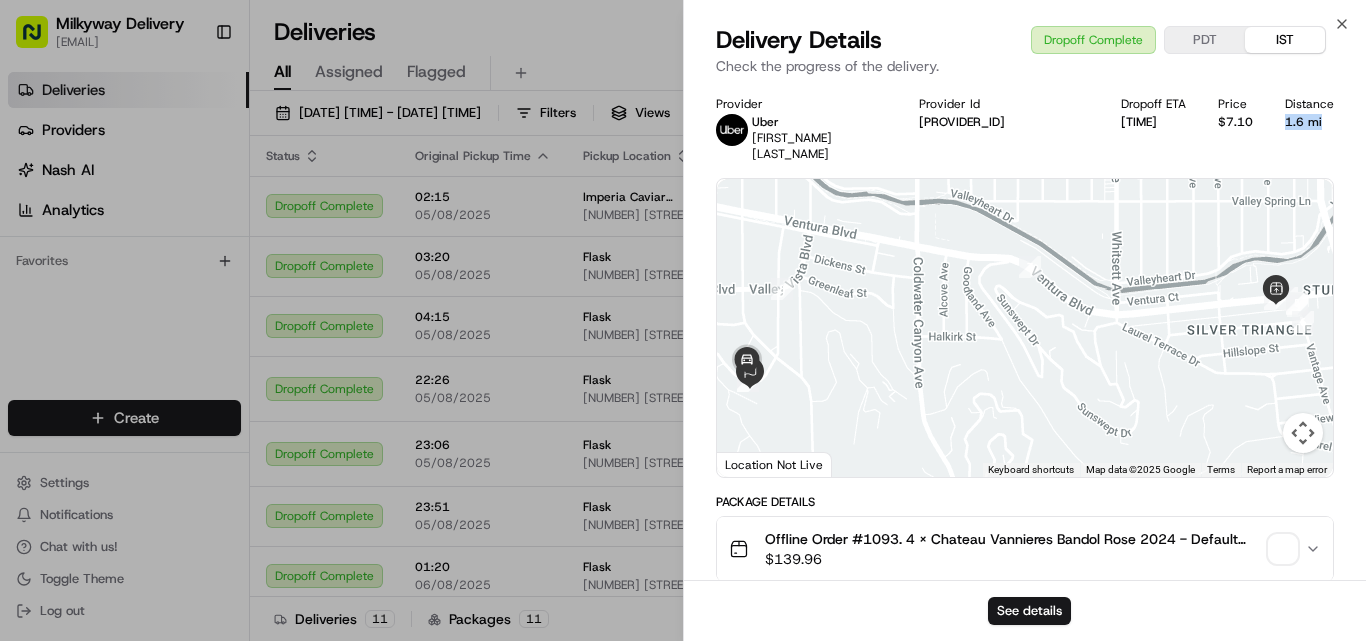 click on "1.6 mi" at bounding box center [1309, 122] 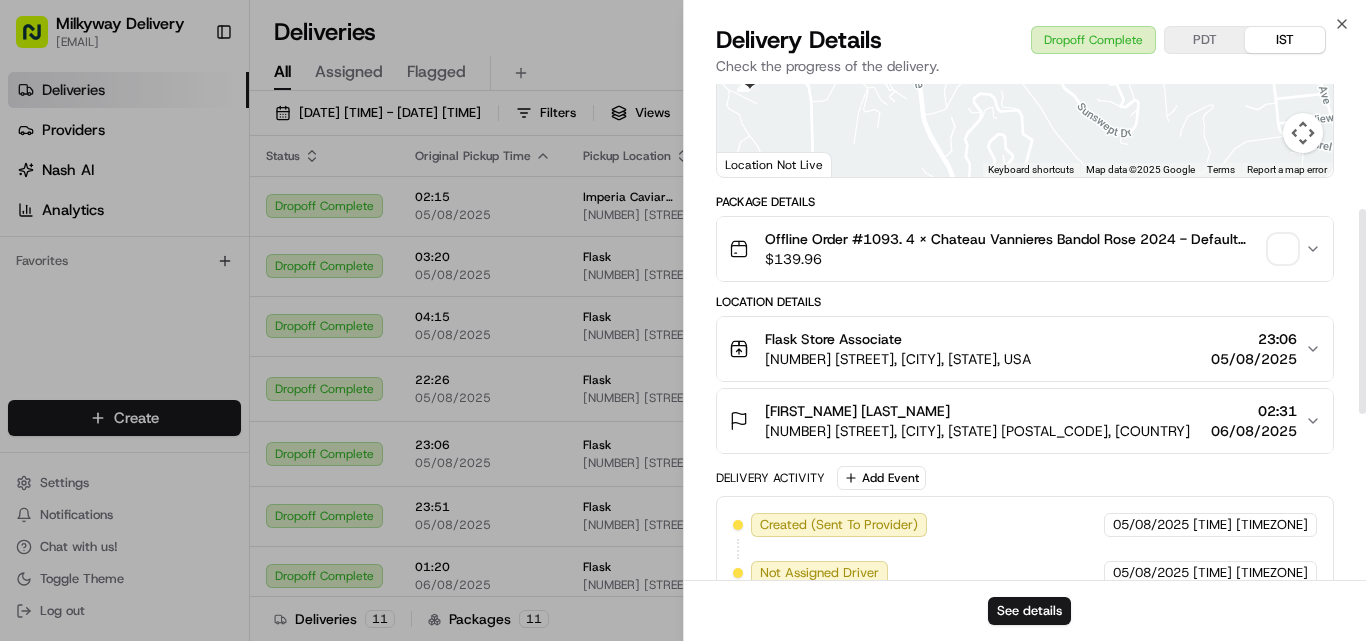 scroll, scrollTop: 400, scrollLeft: 0, axis: vertical 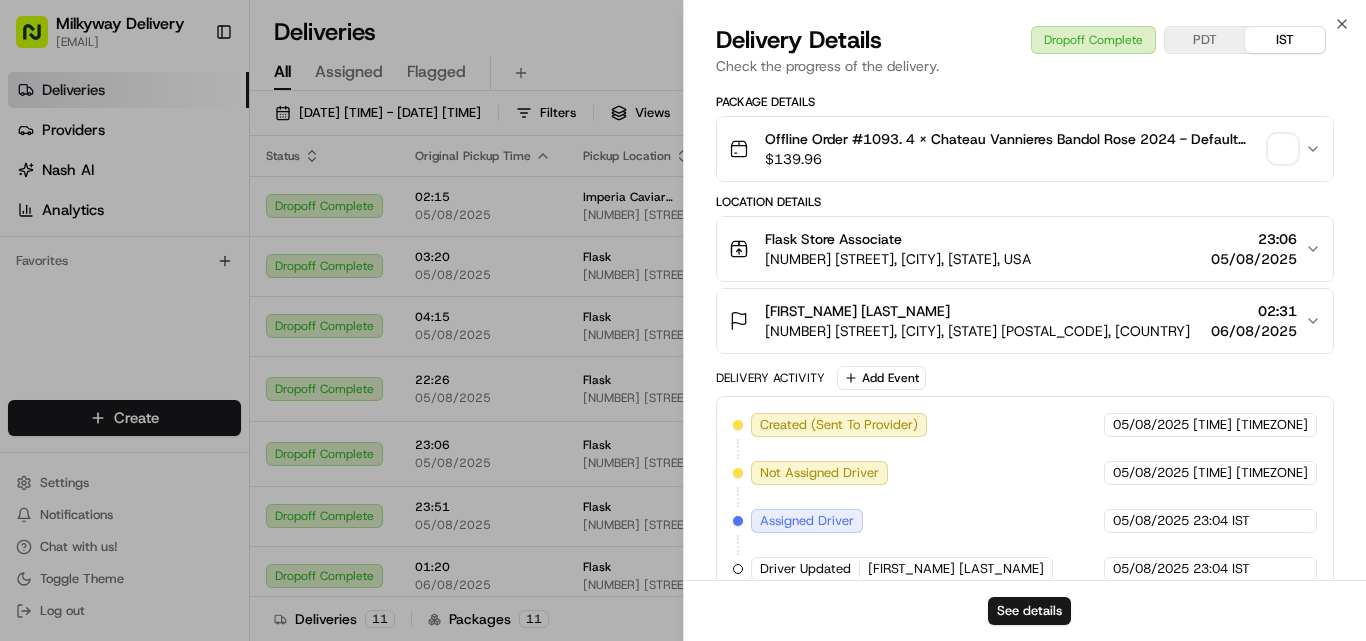click on "Flask Store Associate" at bounding box center [833, 239] 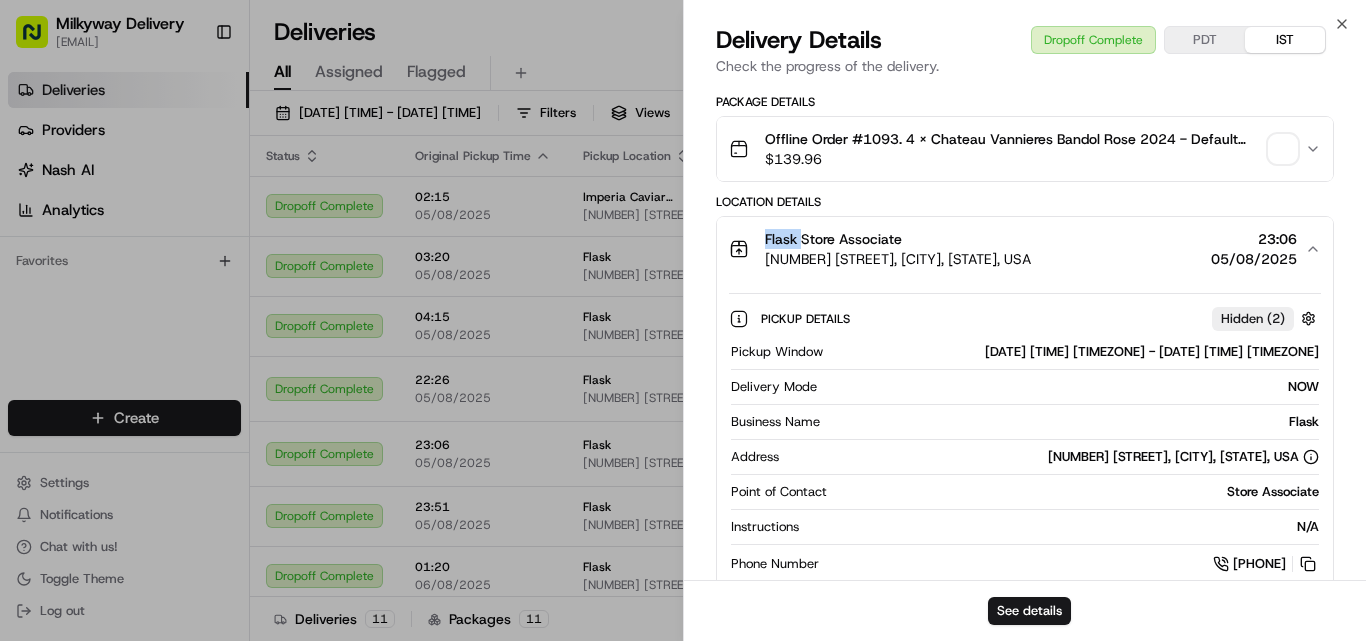 click on "Flask Store Associate" at bounding box center [833, 239] 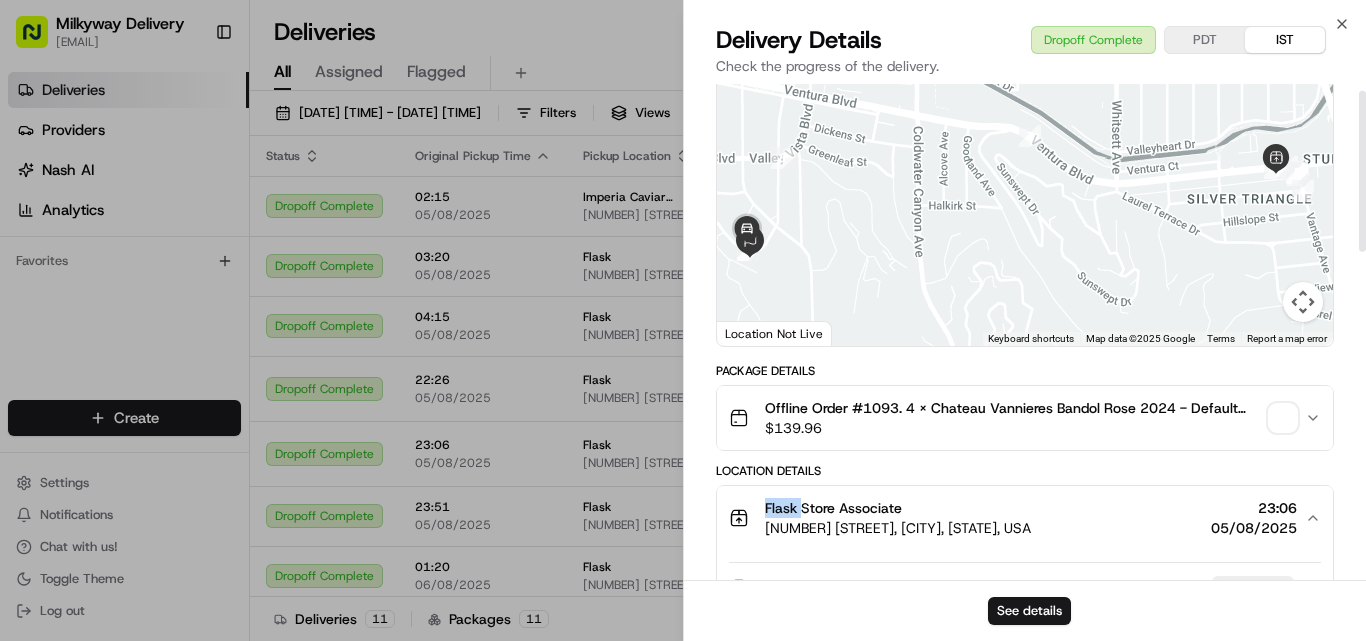 scroll, scrollTop: 0, scrollLeft: 0, axis: both 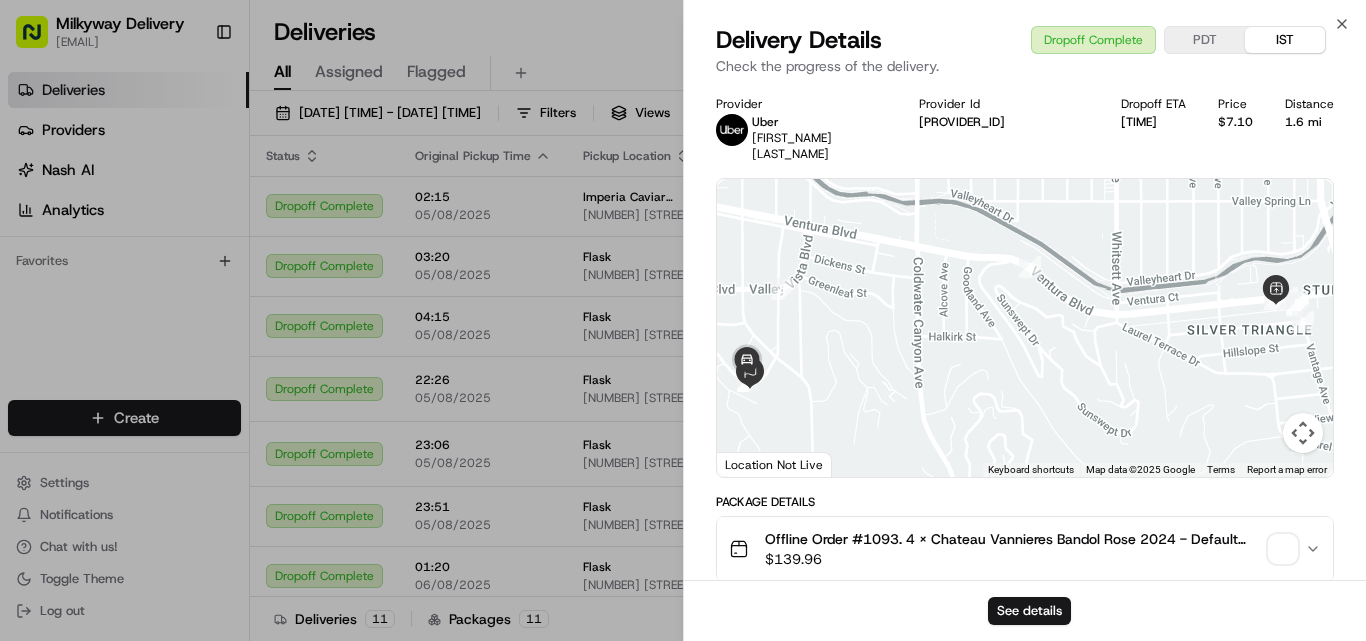 click on "1.6 mi" at bounding box center (1309, 122) 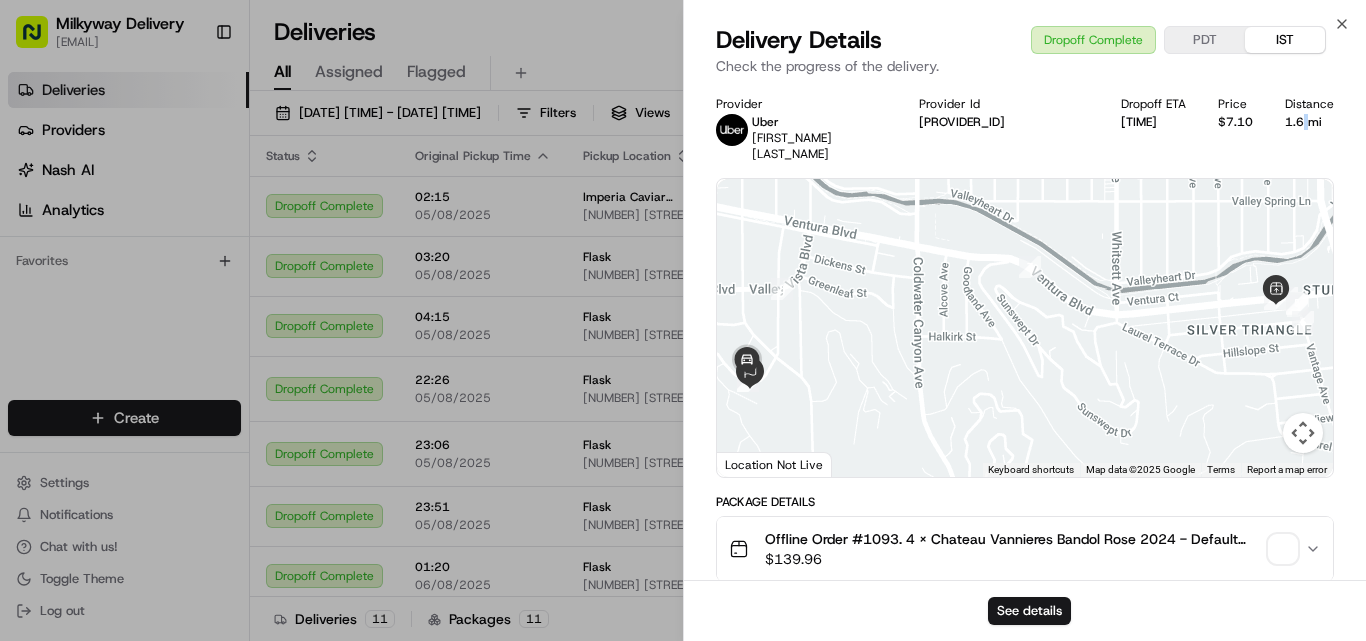 click on "1.6 mi" at bounding box center [1309, 122] 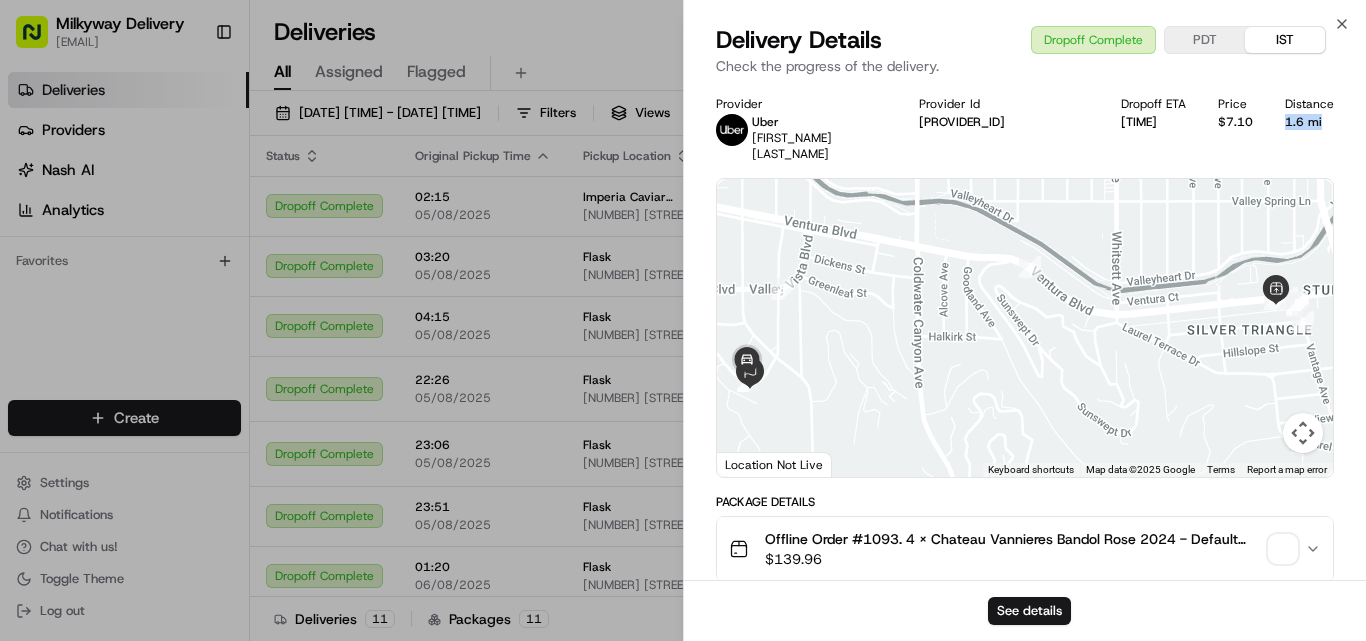 click on "1.6 mi" at bounding box center (1309, 122) 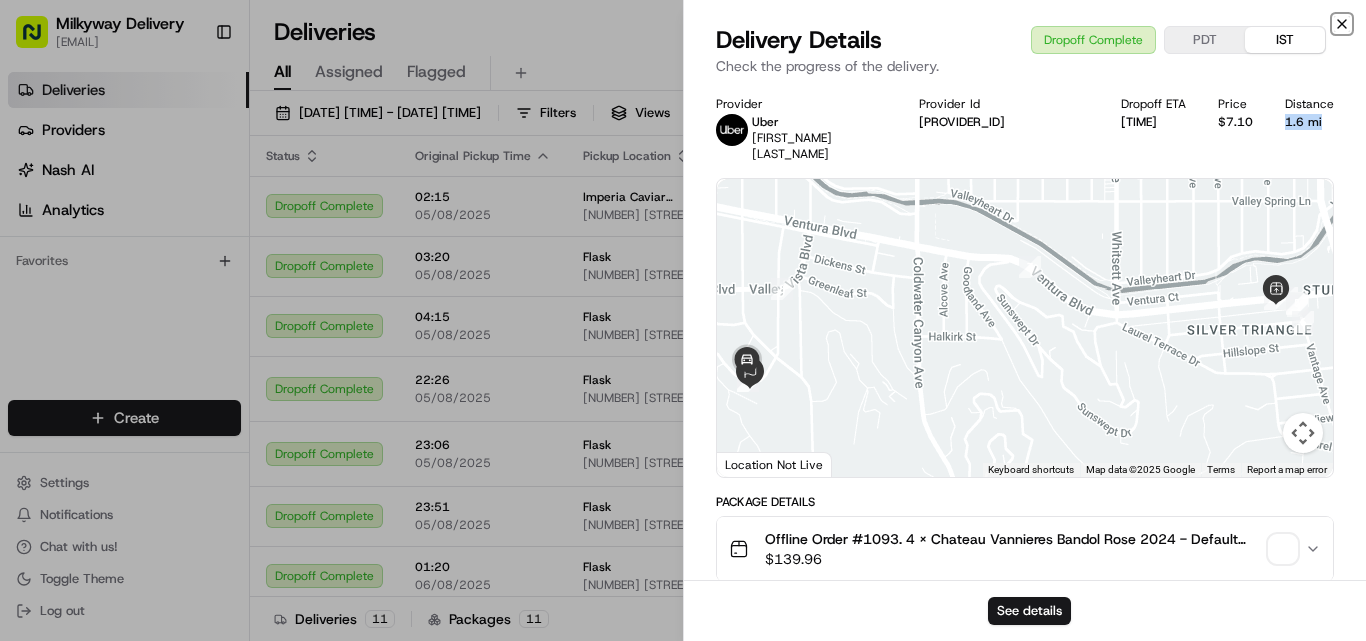 click 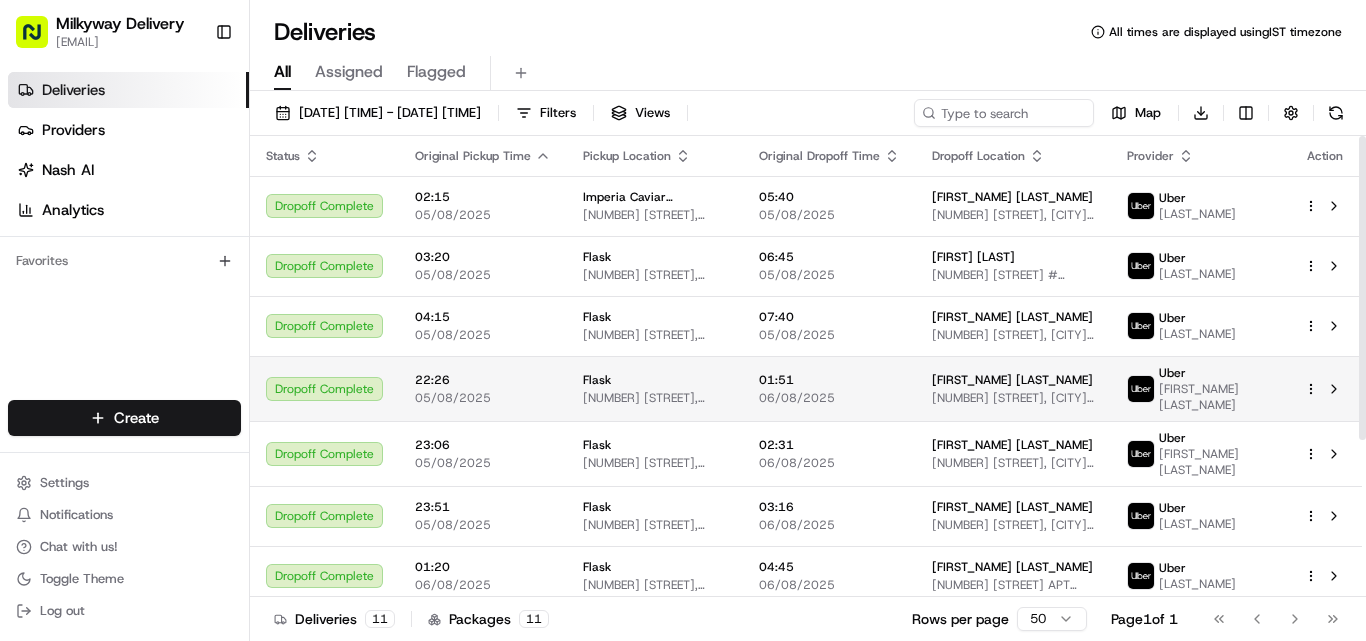 click on "Flask" at bounding box center [655, 380] 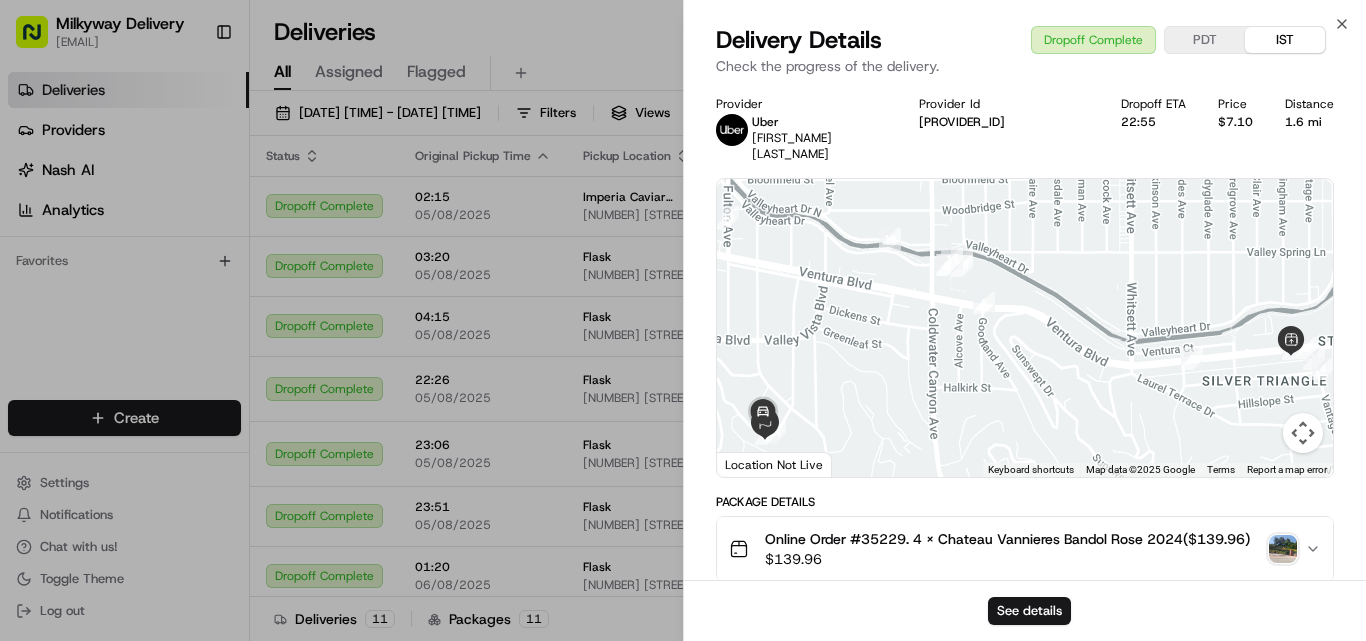 click on "Online Order #35229. 4 x Chateau Vannieres Bandol Rose 2024($139.96)" at bounding box center (1007, 539) 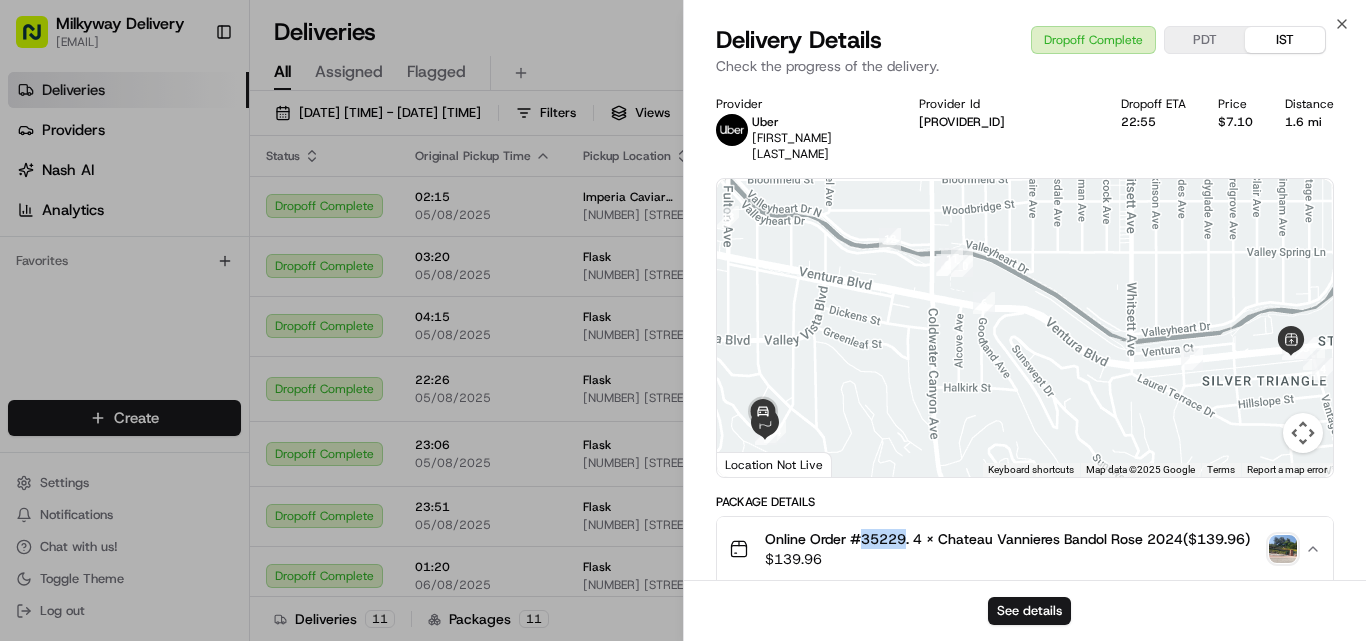 click on "Online Order #35229. 4 x Chateau Vannieres Bandol Rose 2024($139.96)" at bounding box center [1007, 539] 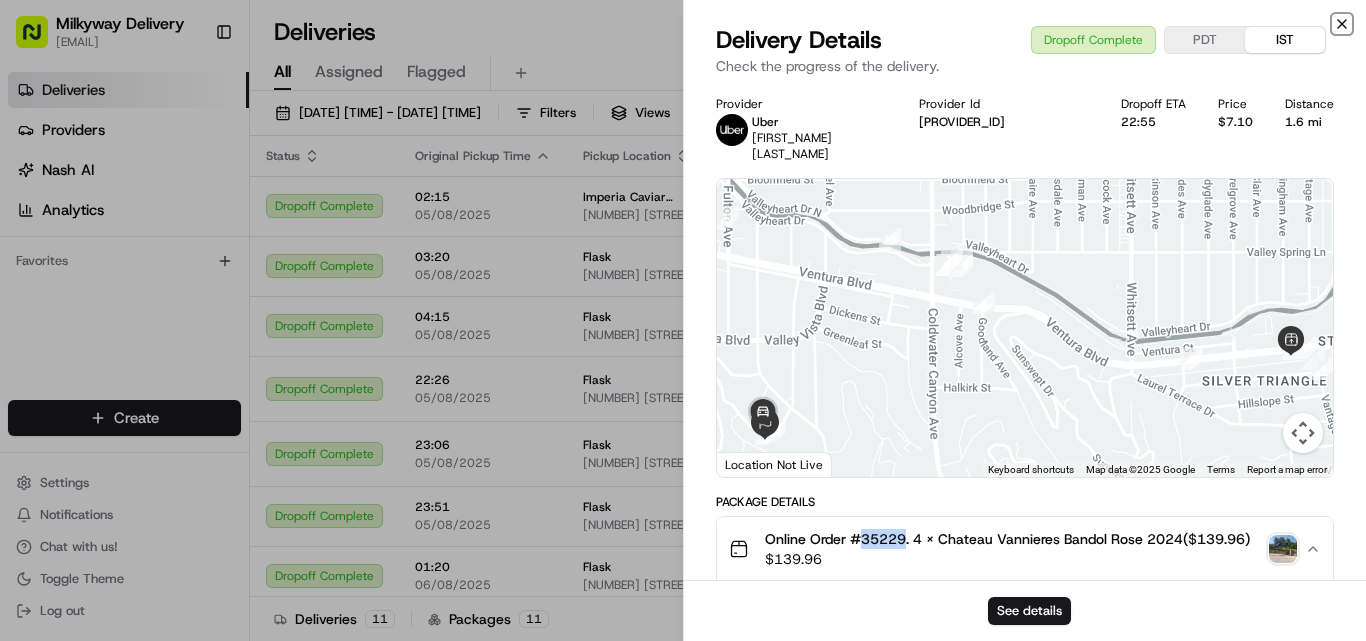 click 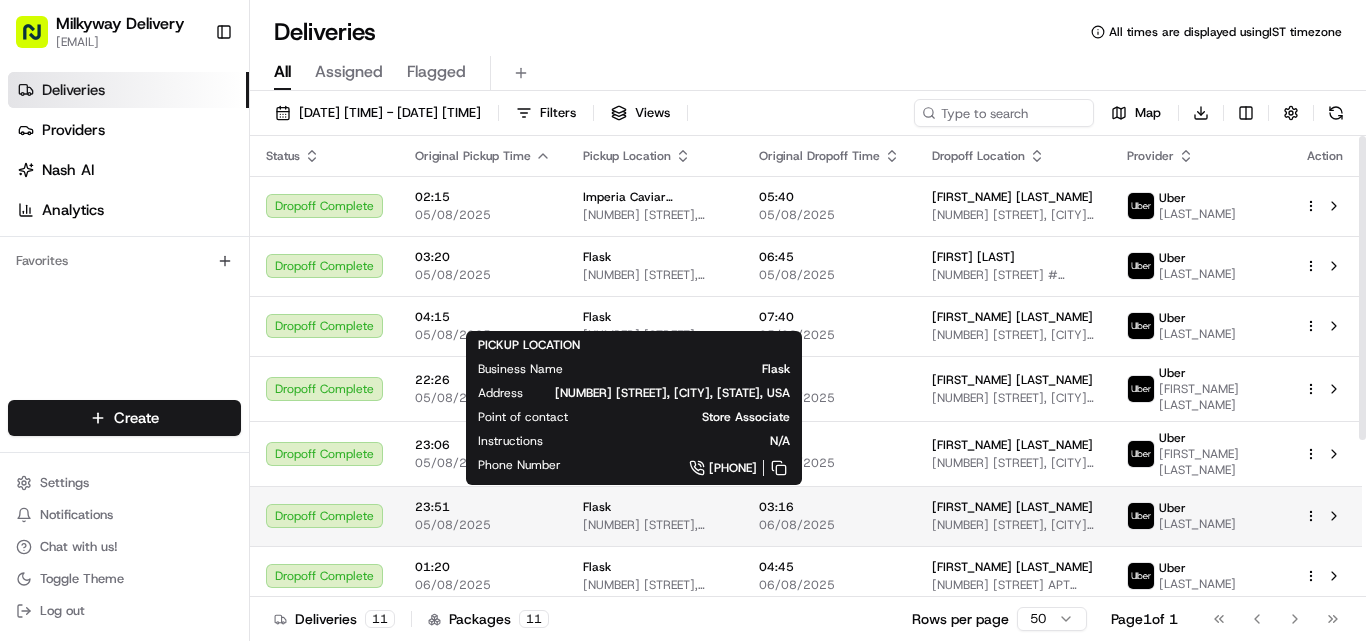click on "Flask" at bounding box center (655, 507) 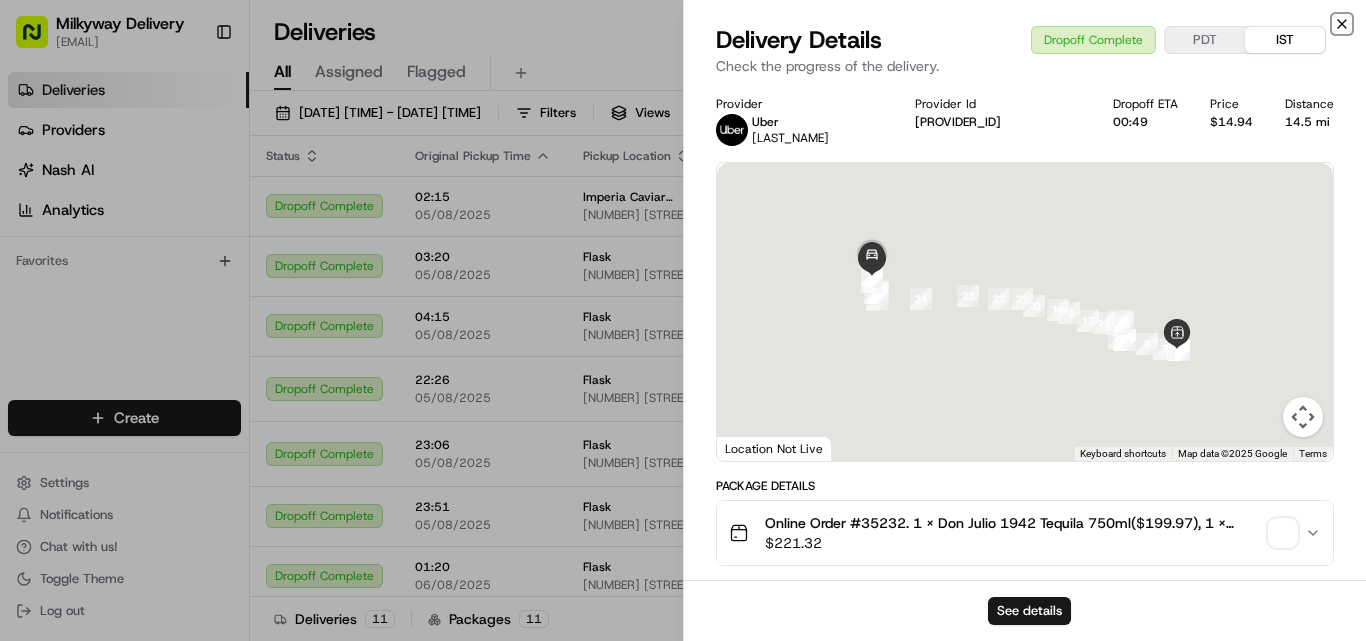 click 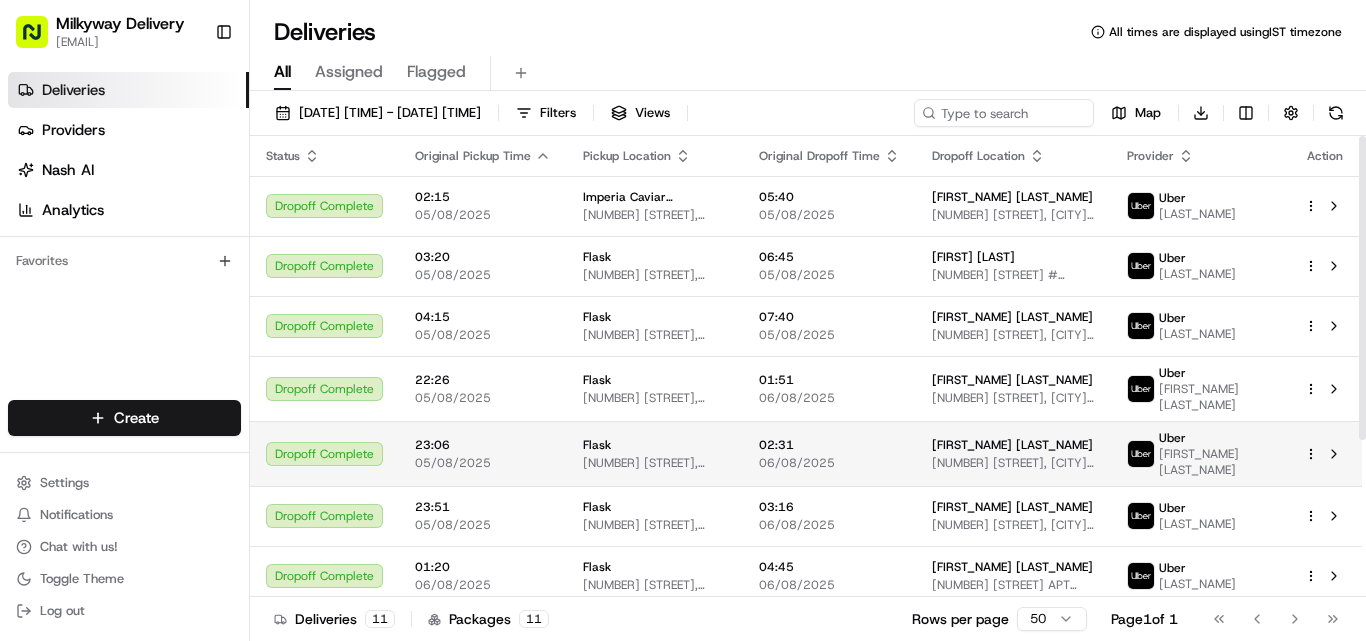 click on "Flask" at bounding box center [655, 445] 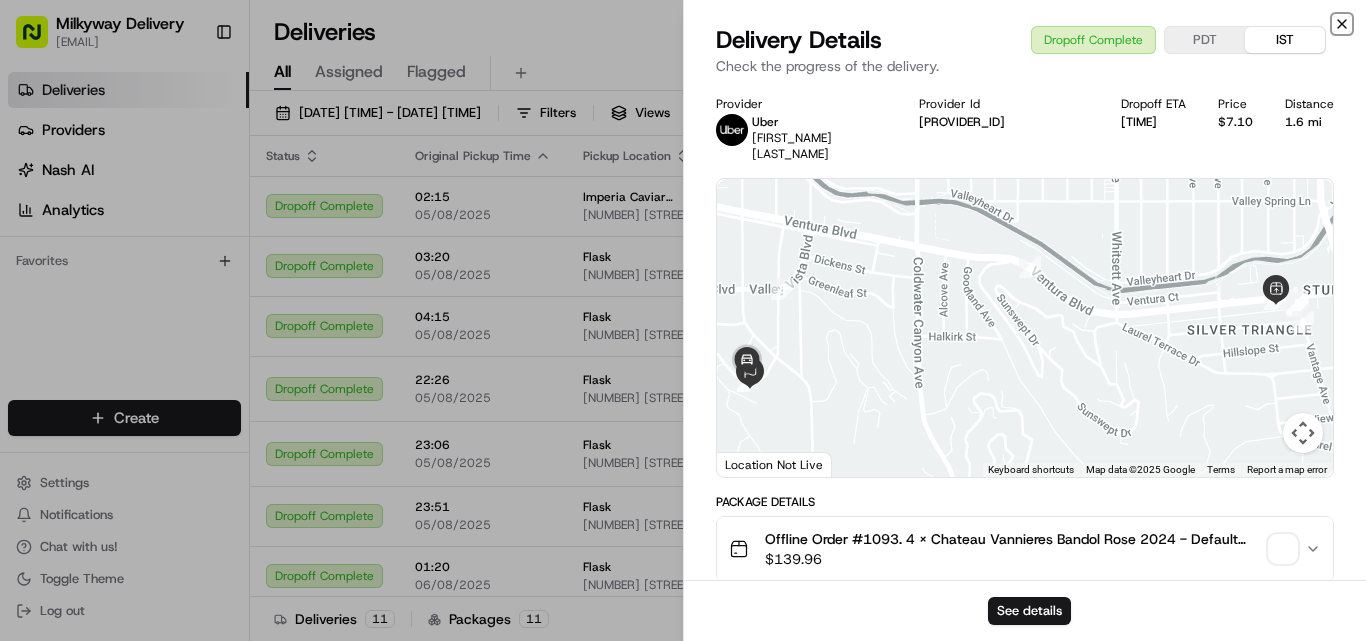 click 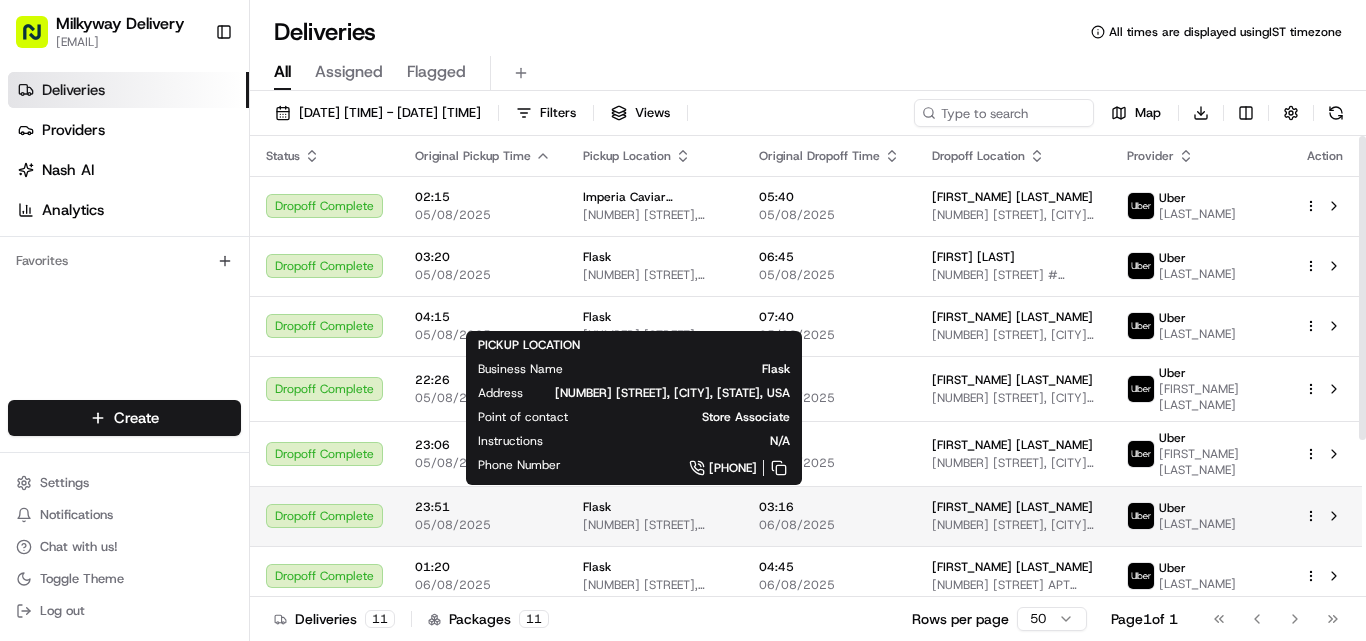 click on "Flask" at bounding box center (597, 507) 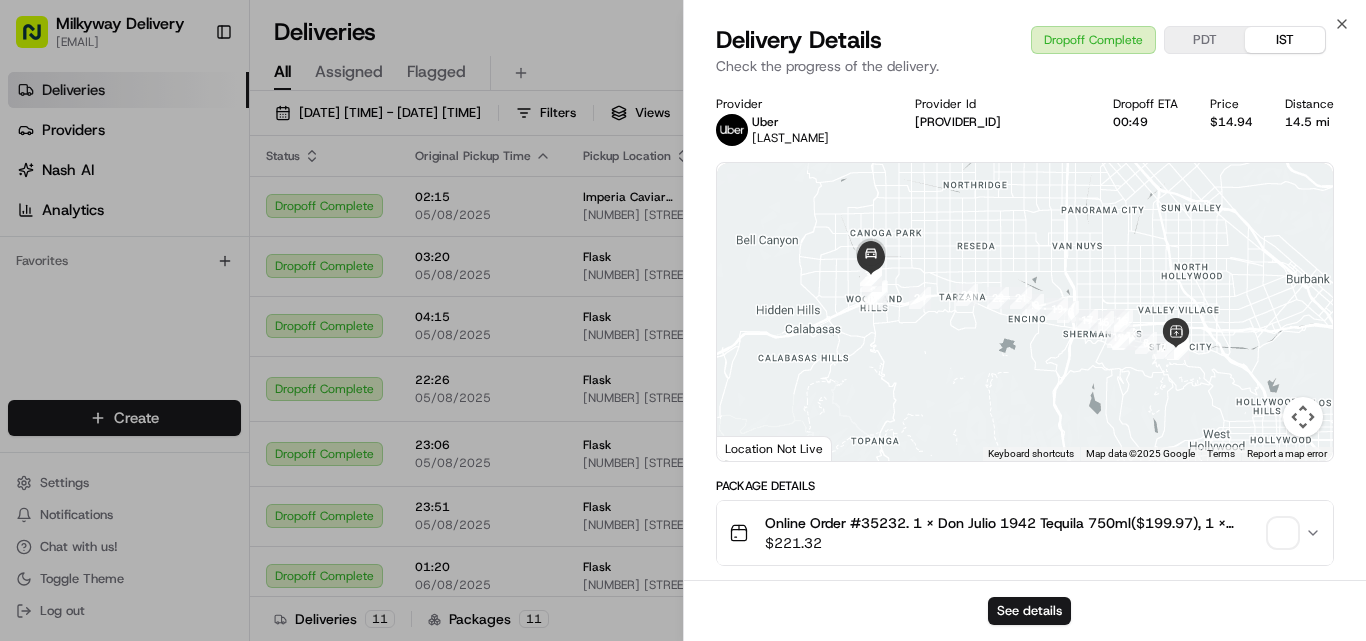 click on "Online Order #35232. 1 x Don Julio 1942 Tequila 750ml($199.97), 1 x Order Protection - TIER27($5.35), 1 x Gift Wrap - Wrapping Paper with Silk Ribbon($16.00)" at bounding box center [1013, 523] 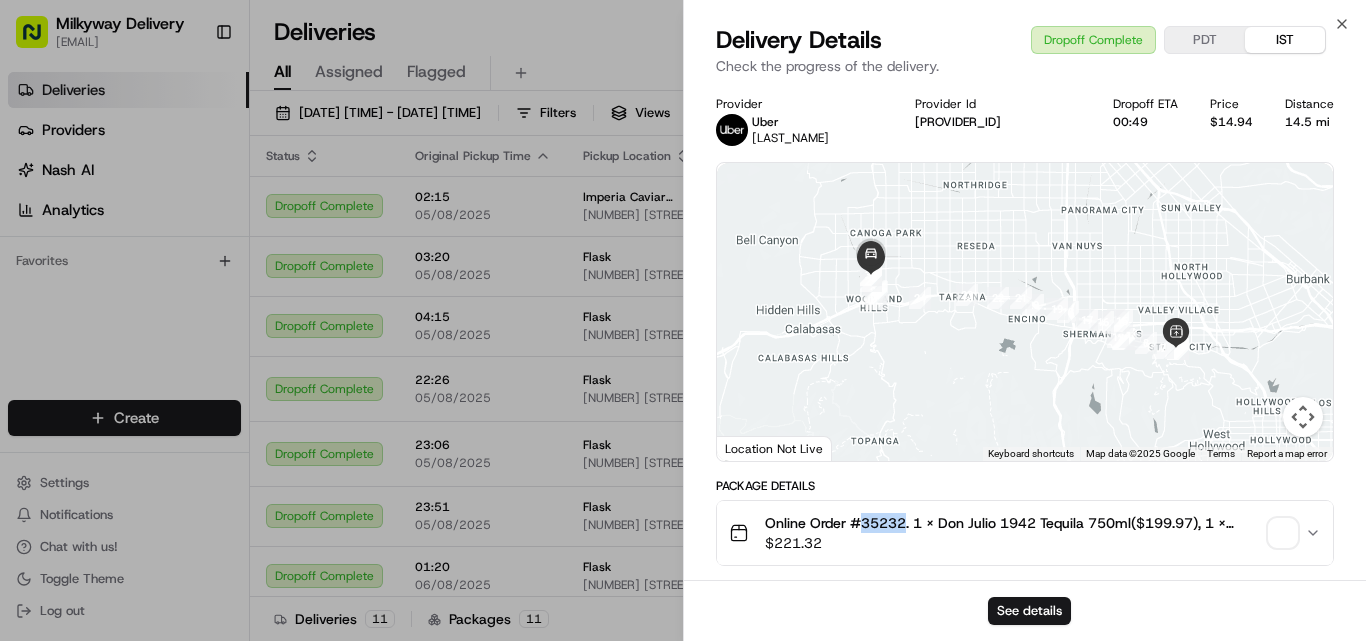 click on "Online Order #35232. 1 x Don Julio 1942 Tequila 750ml($199.97), 1 x Order Protection - TIER27($5.35), 1 x Gift Wrap - Wrapping Paper with Silk Ribbon($16.00)" at bounding box center (1013, 523) 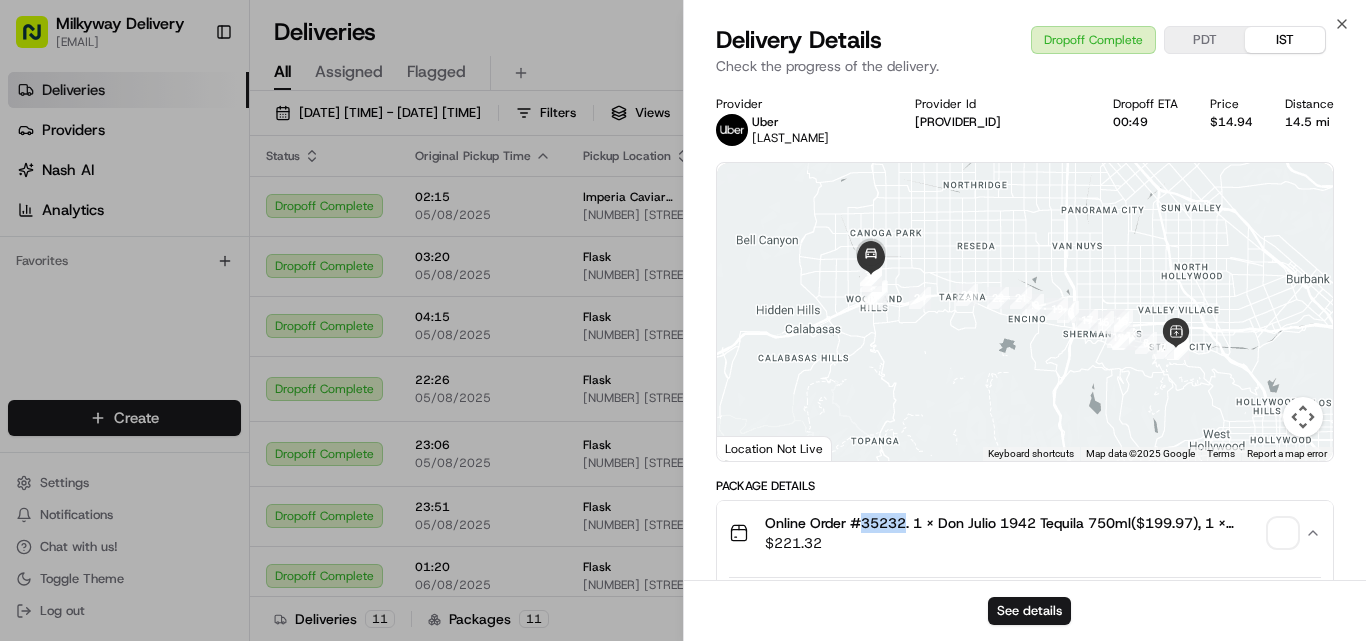 type 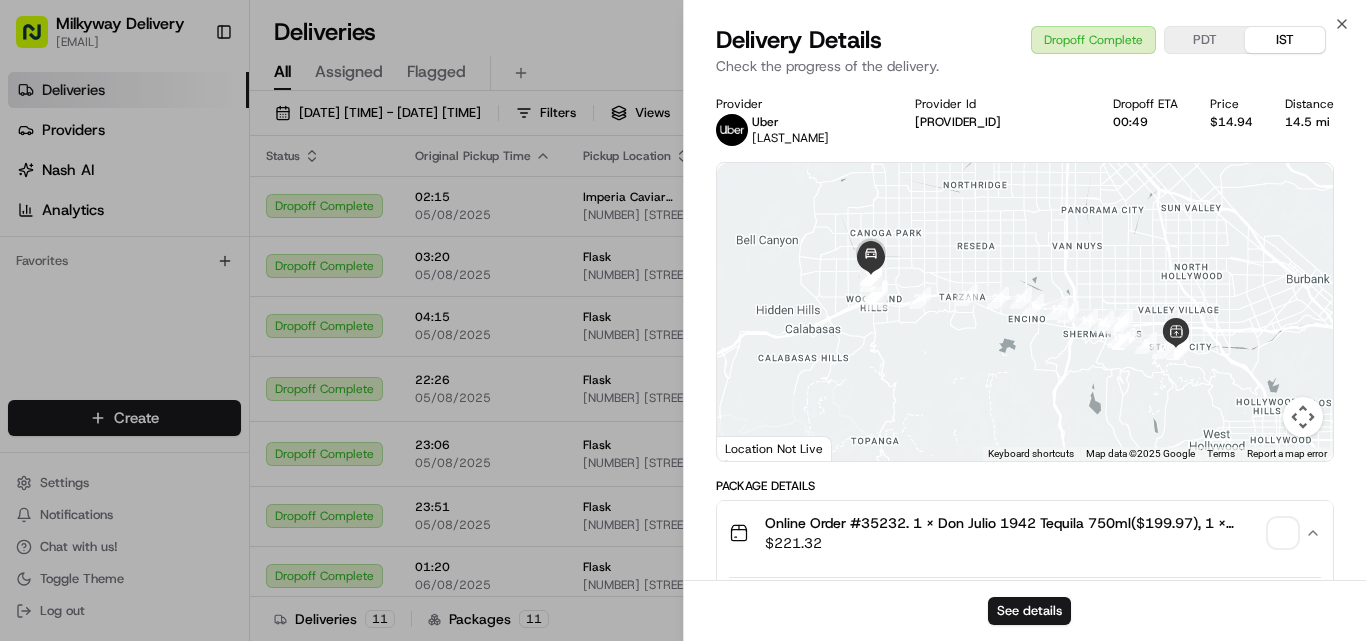 click on "14.5 mi" at bounding box center (1309, 122) 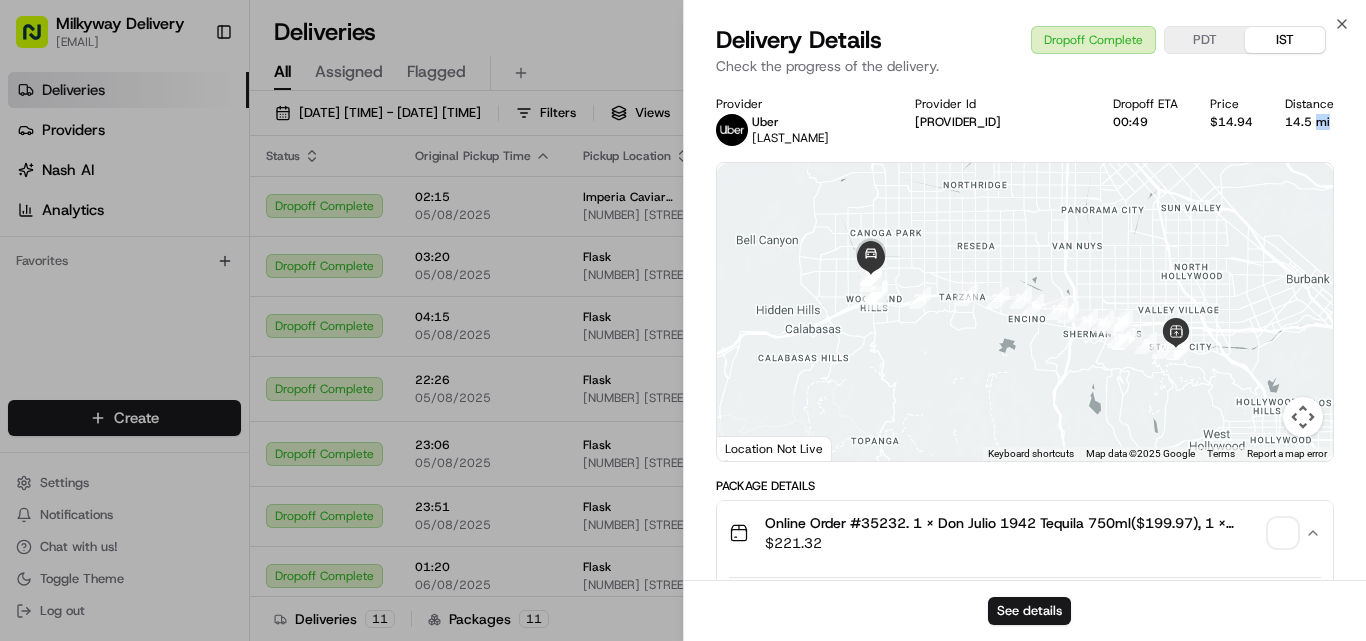 click on "14.5 mi" at bounding box center [1309, 122] 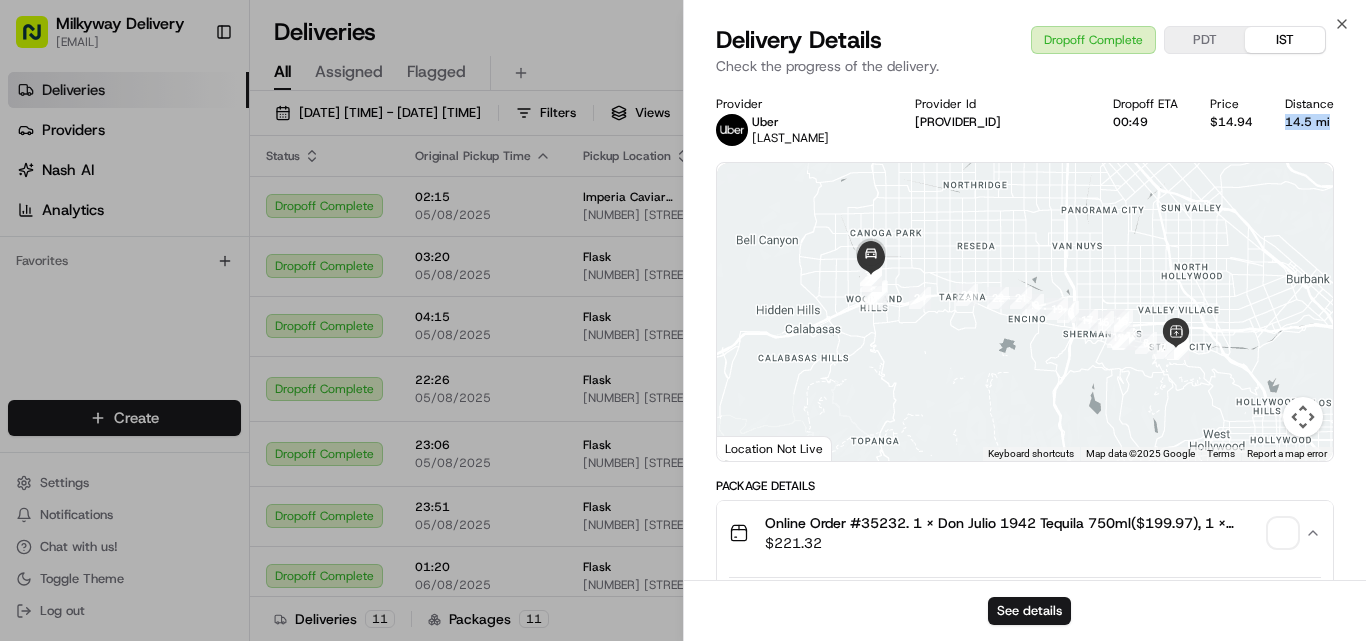 copy on "14.5 mi" 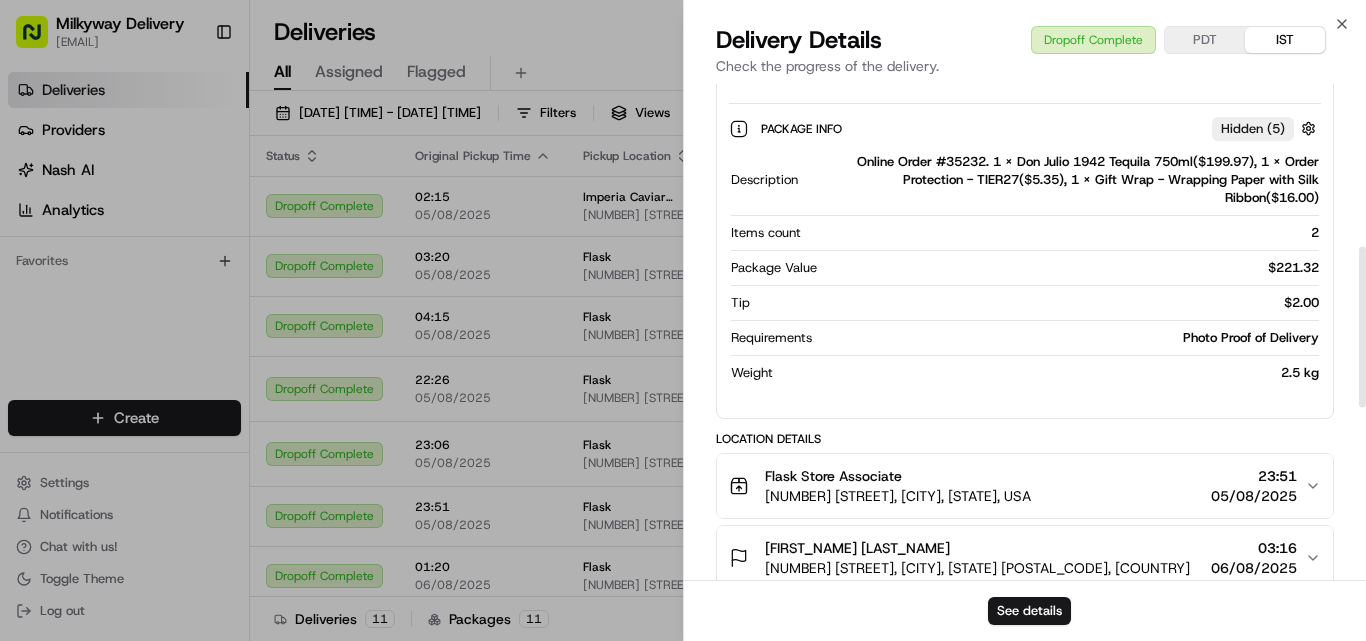 scroll, scrollTop: 500, scrollLeft: 0, axis: vertical 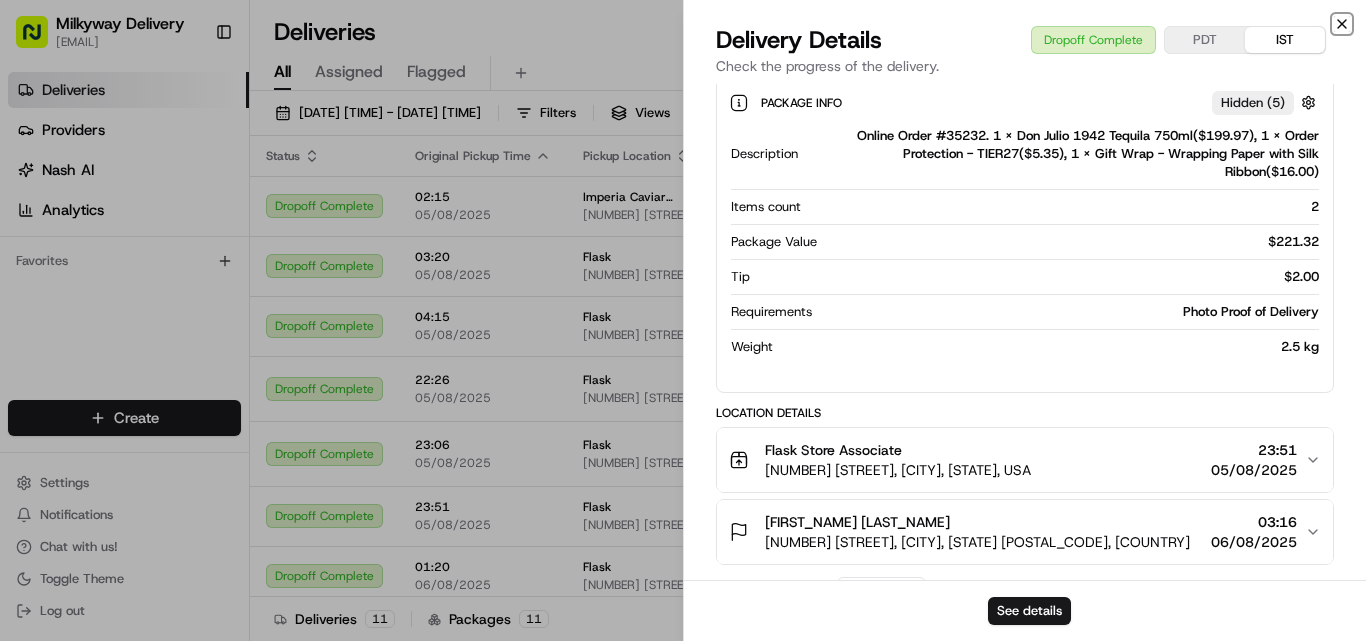 click 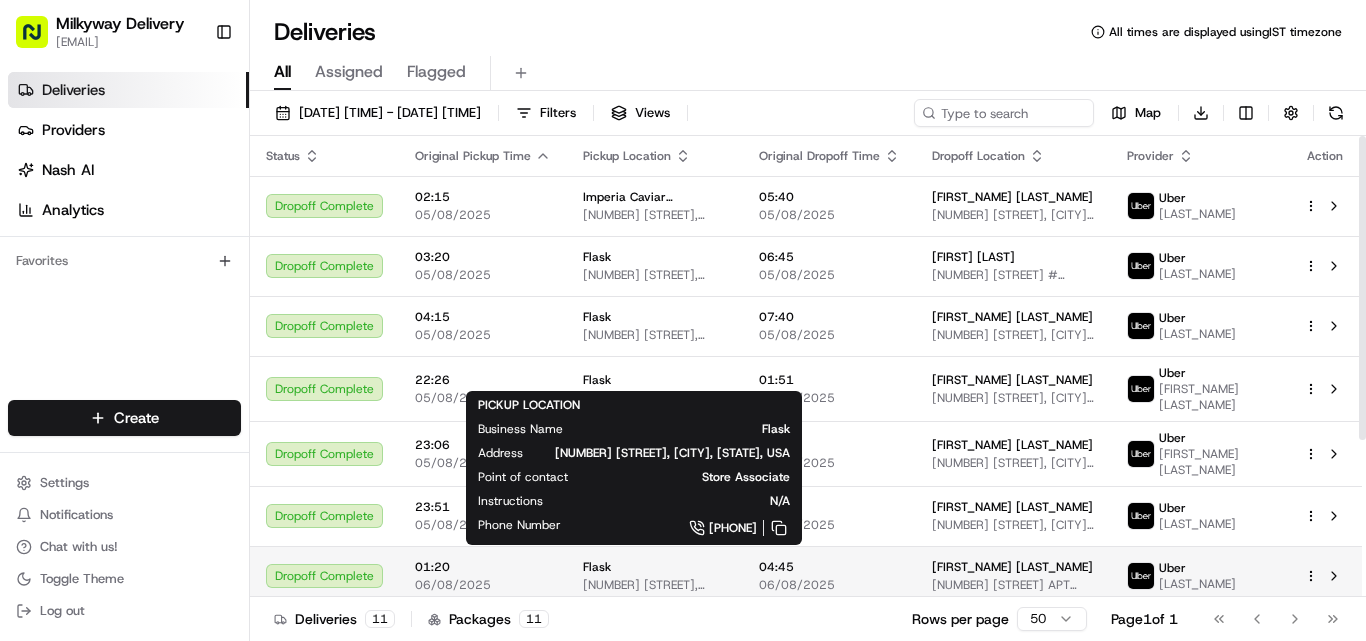 click on "Flask" at bounding box center (597, 567) 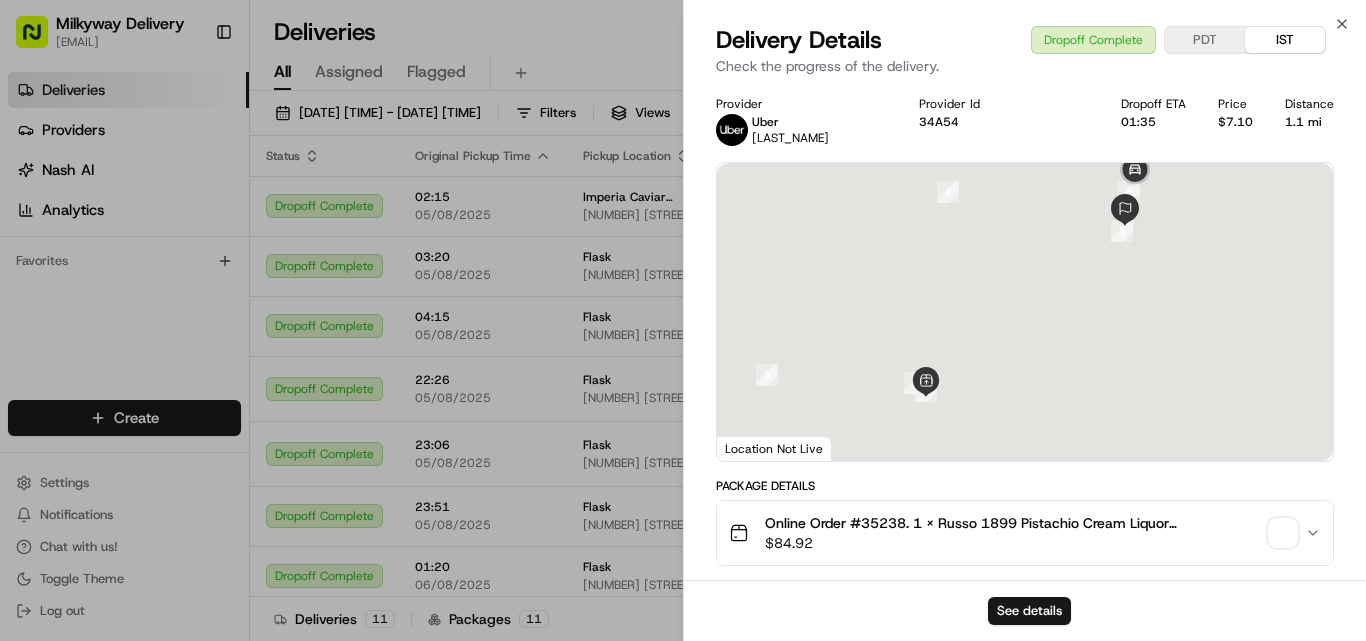 click on "Online Order #35238. 1 x Russo 1899 Pistachio Cream Liquor 700ml($16.99), 2 x Jagermeister Culture Orange 750ml($65.98), 1 x Order Protection - TIER6($1.95)" at bounding box center [1013, 523] 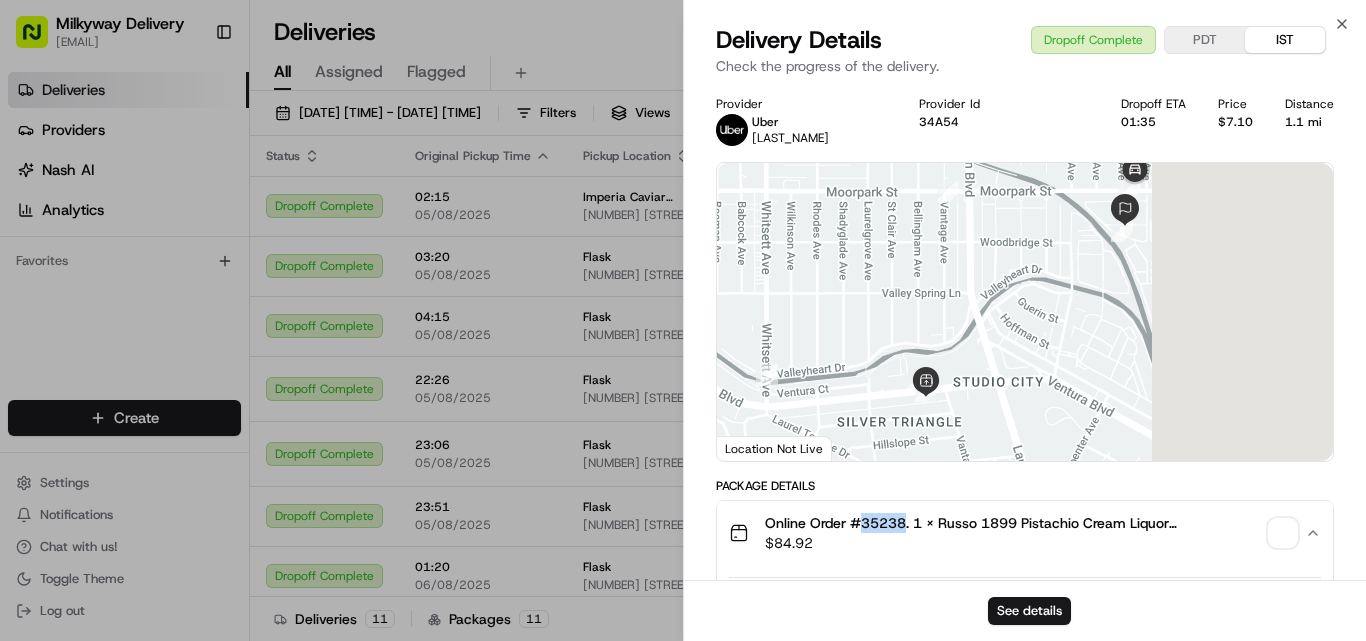 type 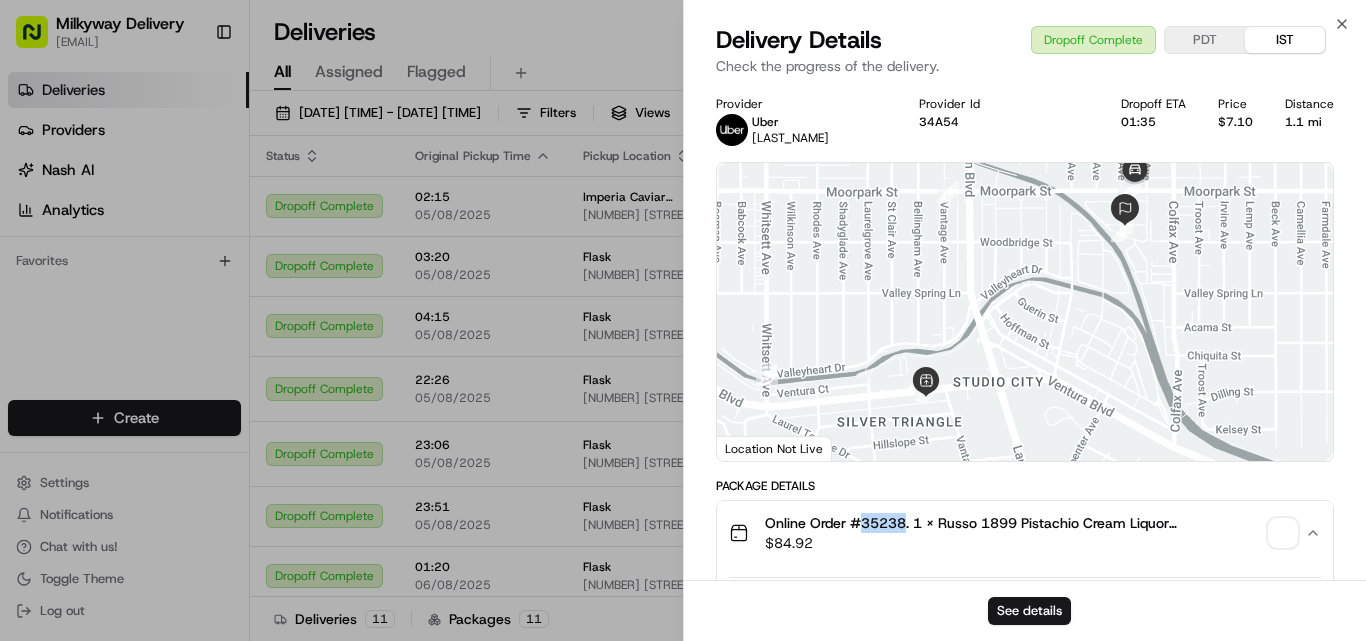 copy on "35238" 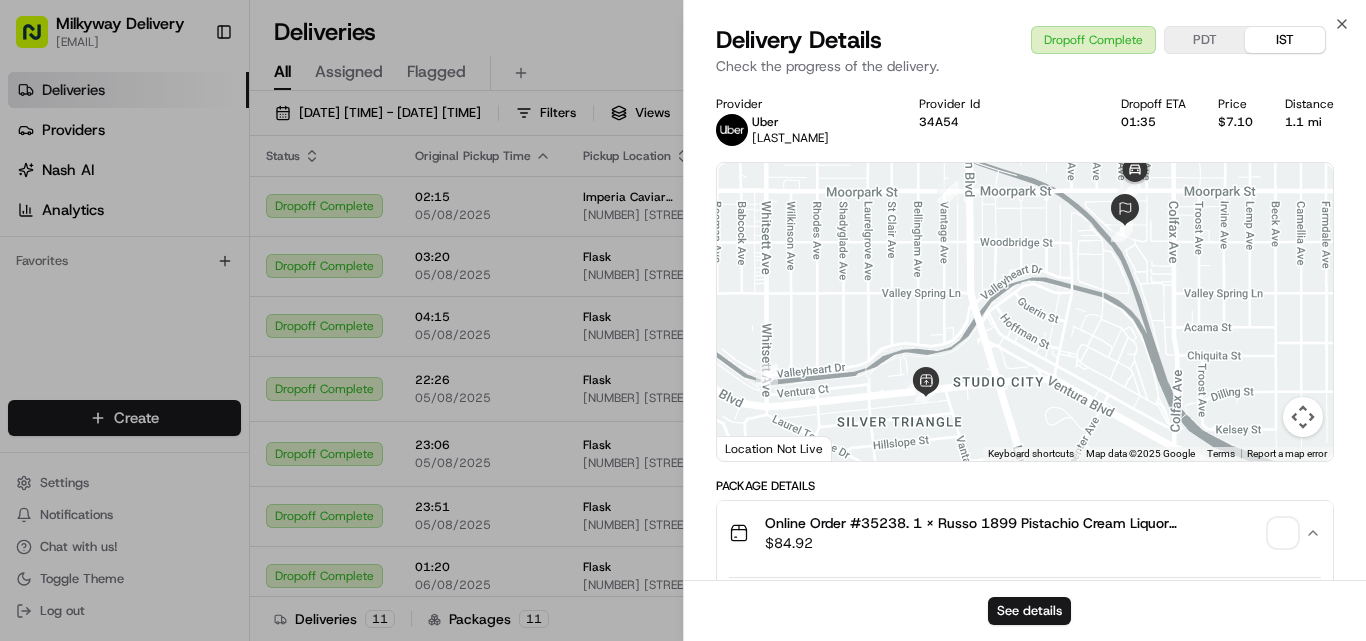 click on "1.1 mi" at bounding box center [1309, 122] 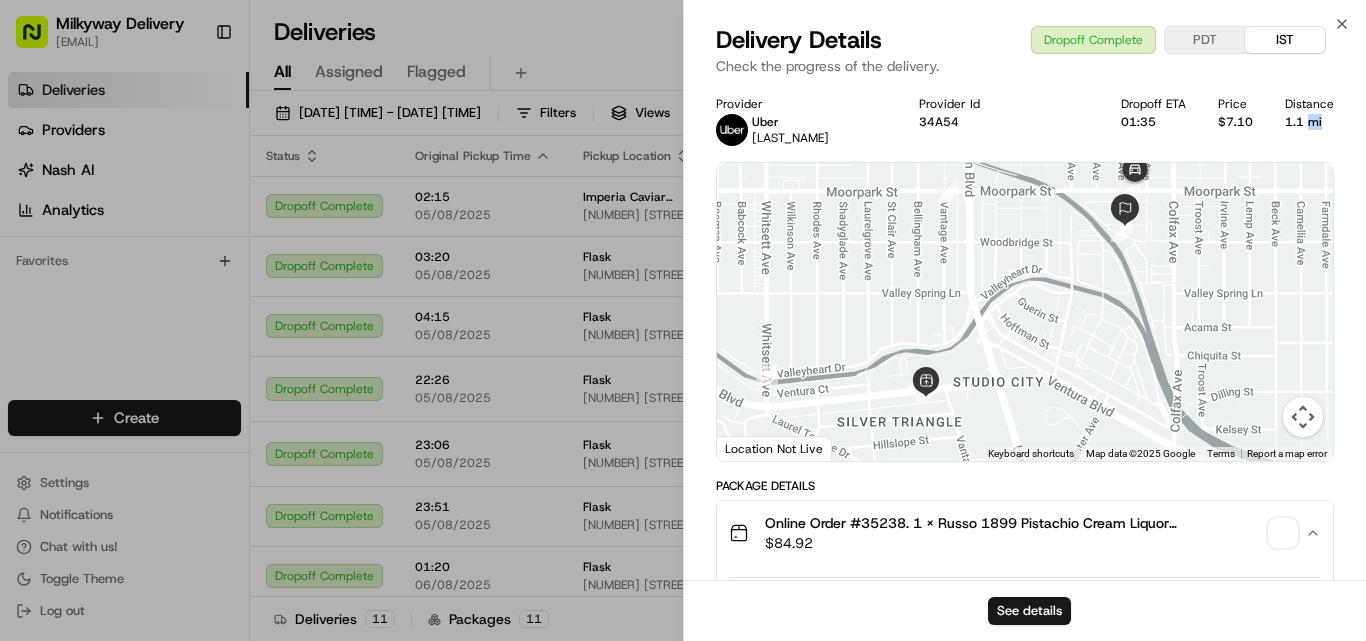 click on "1.1 mi" at bounding box center [1309, 122] 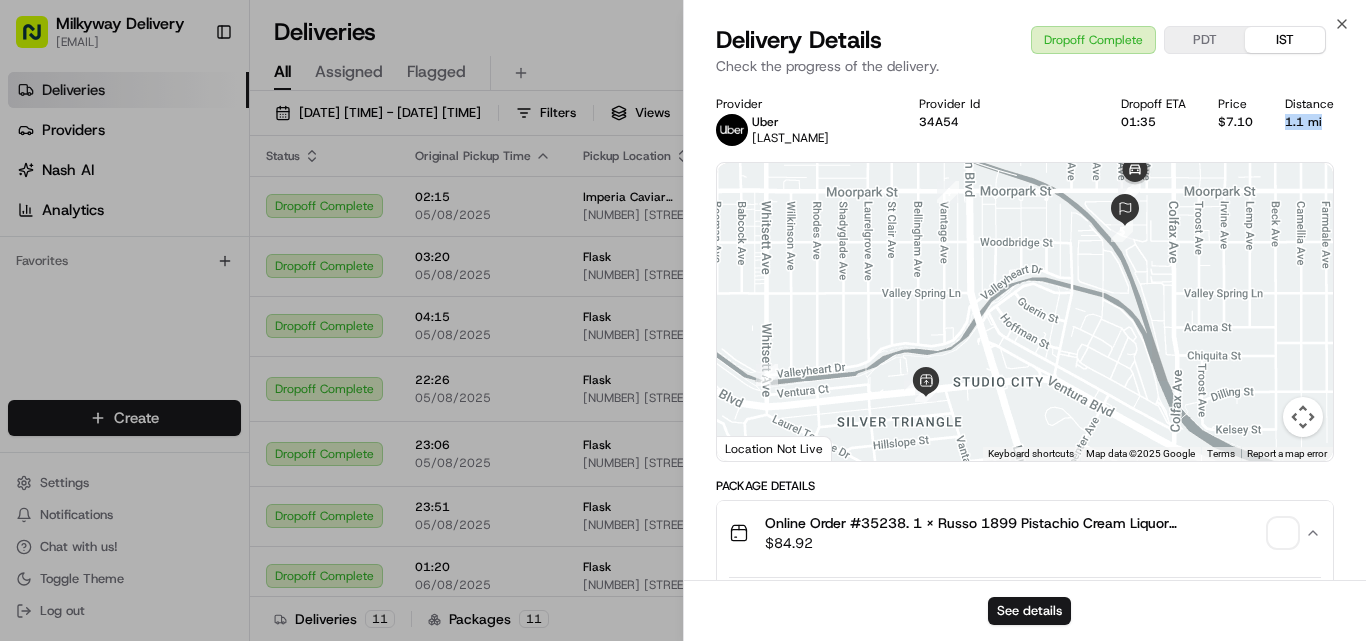 click on "1.1 mi" at bounding box center [1309, 122] 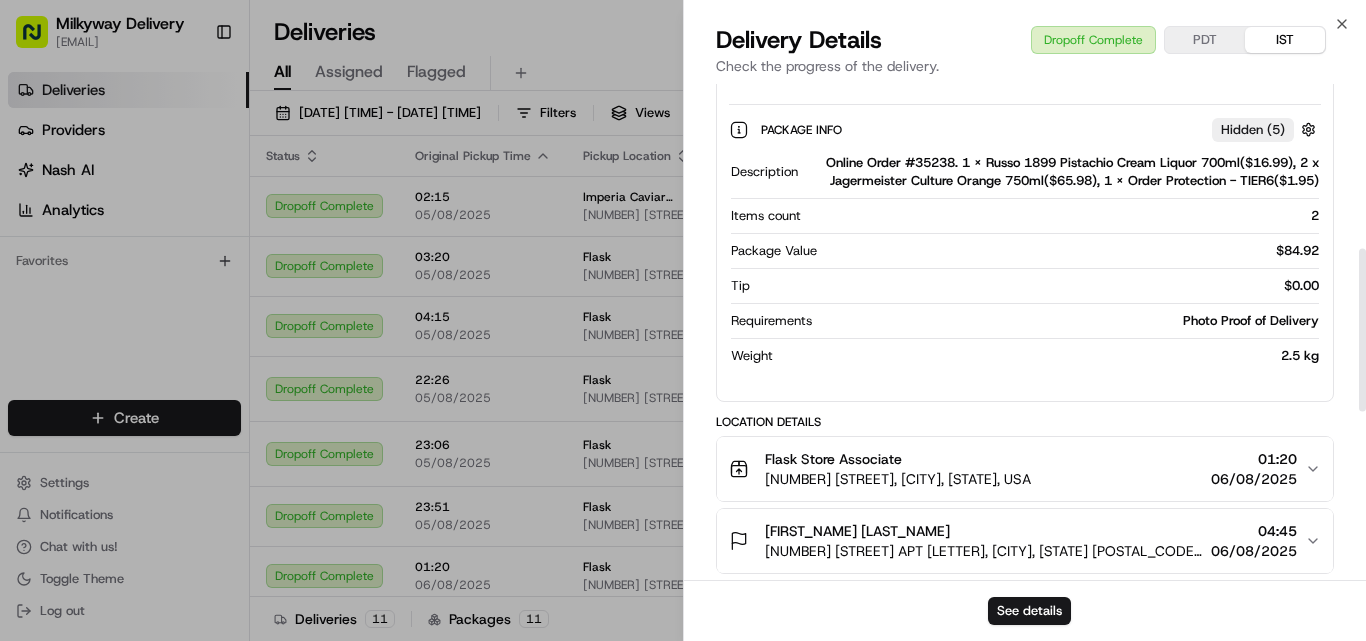scroll, scrollTop: 500, scrollLeft: 0, axis: vertical 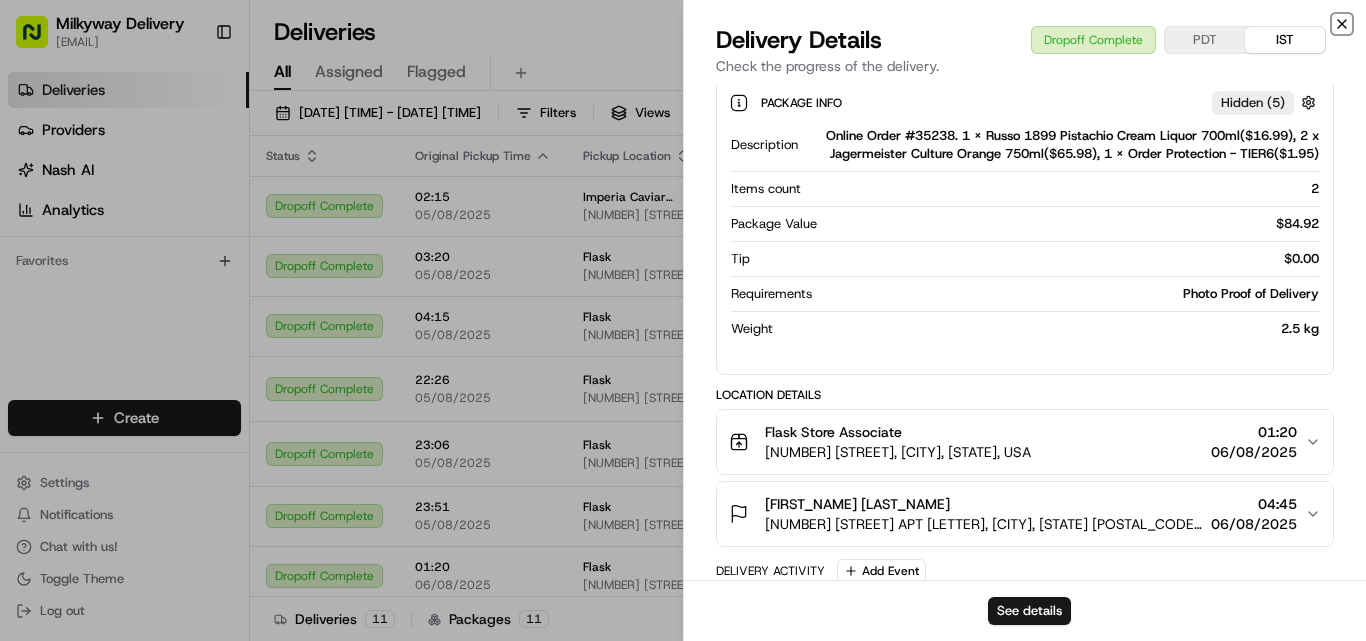 click 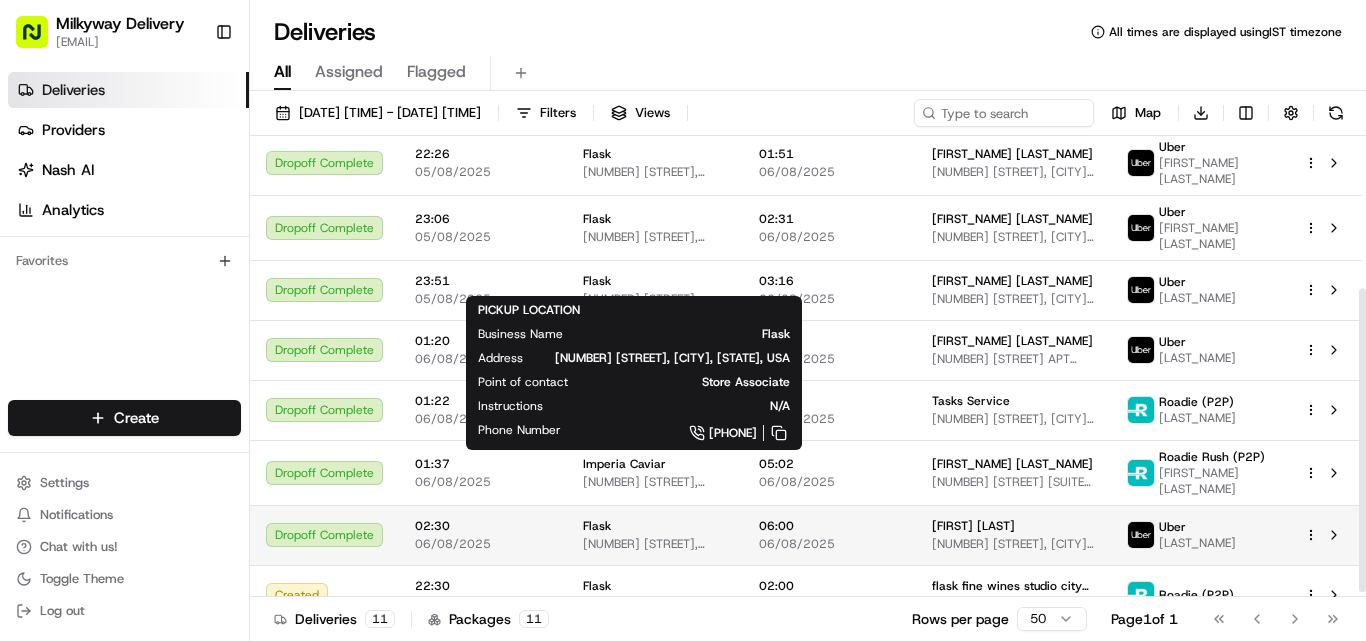 scroll, scrollTop: 239, scrollLeft: 0, axis: vertical 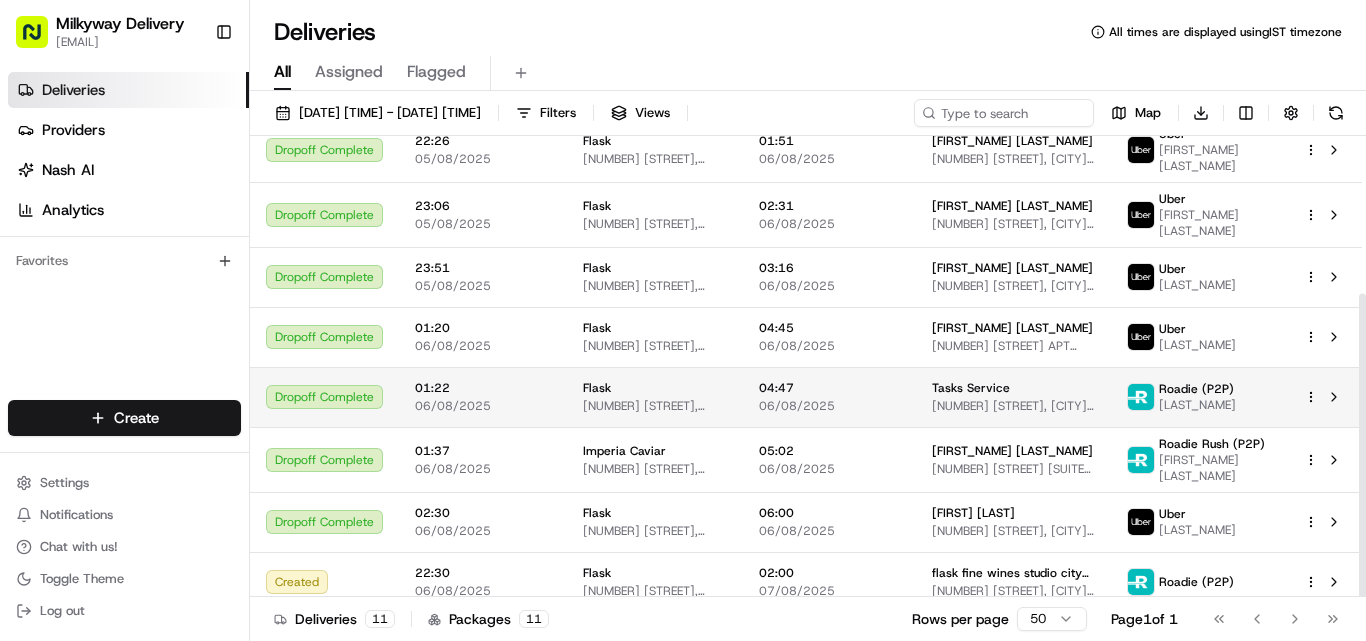 click on "[NUMBER] [STREET], [CITY], [STATE], USA" at bounding box center (655, 406) 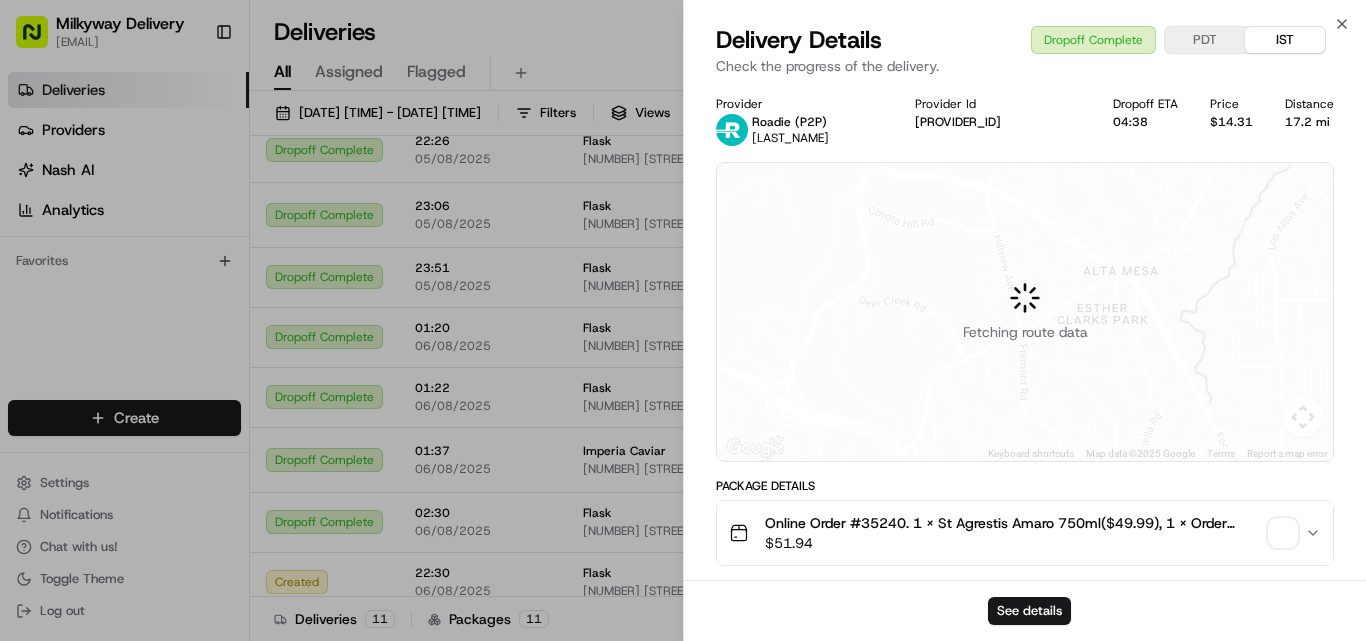click on "Online Order #35240. 1 x St Agrestis Amaro 750ml($49.99), 1 x Order Protection - TIER6($1.95)" at bounding box center (1013, 523) 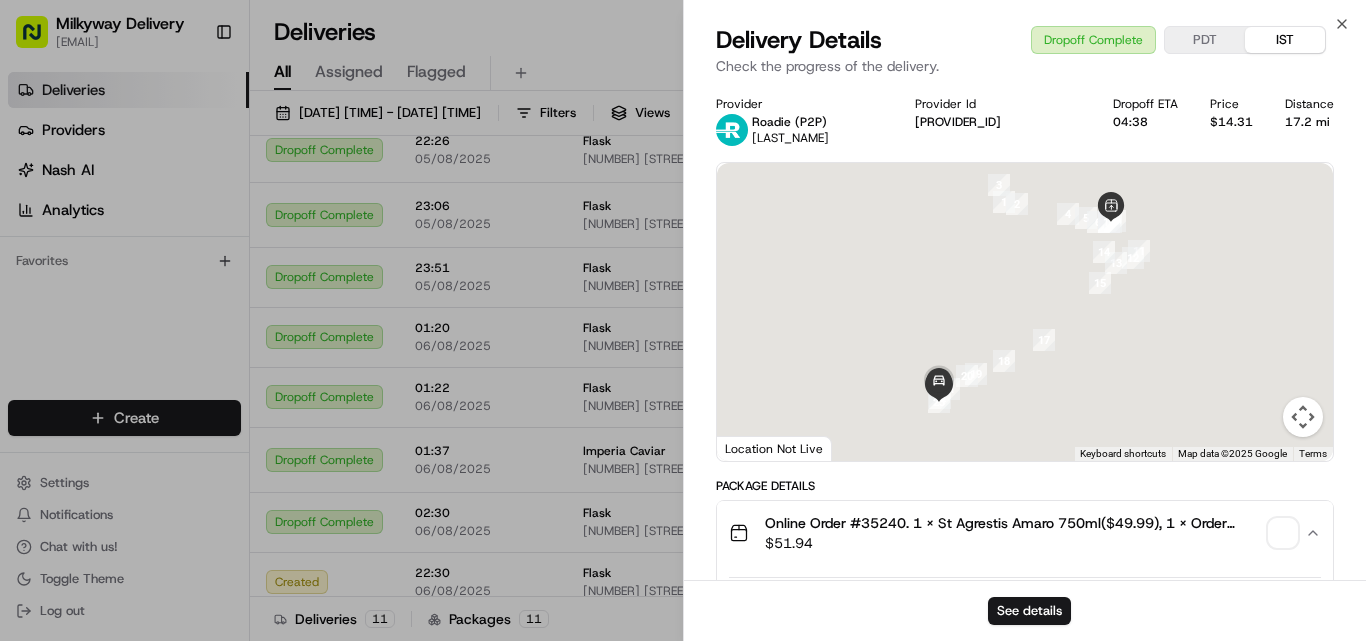 click on "Online Order #35240. 1 x St Agrestis Amaro 750ml($49.99), 1 x Order Protection - TIER6($1.95)" at bounding box center (1013, 523) 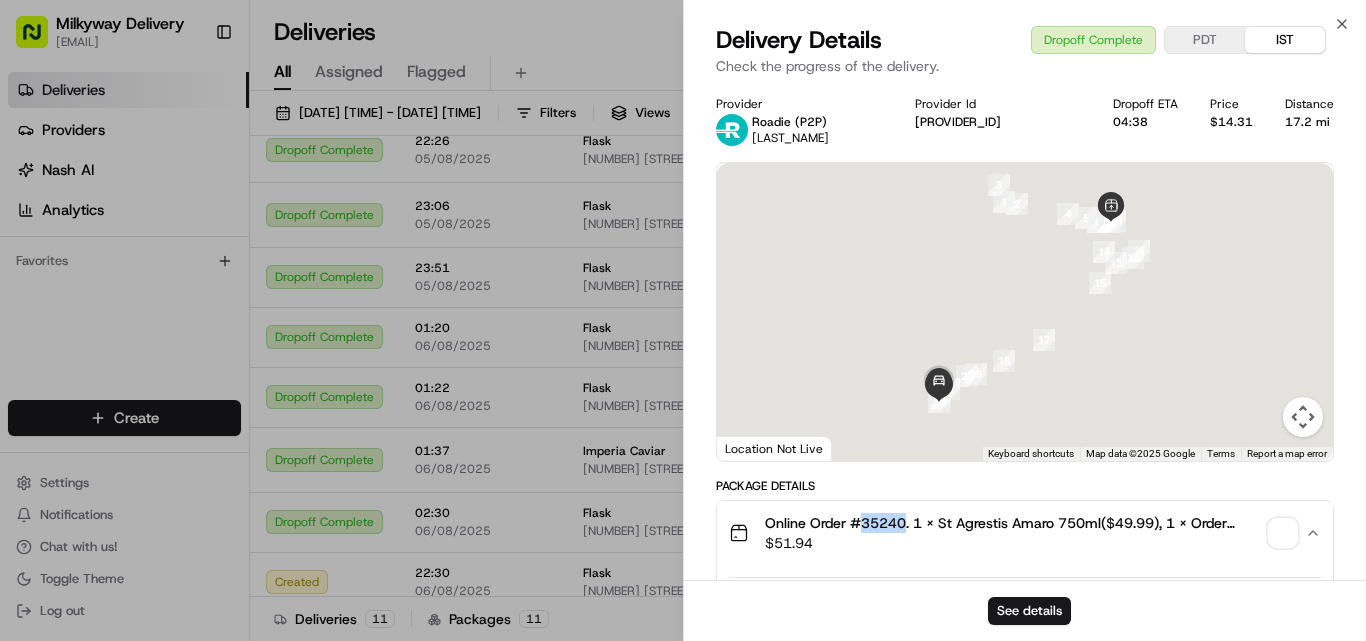type 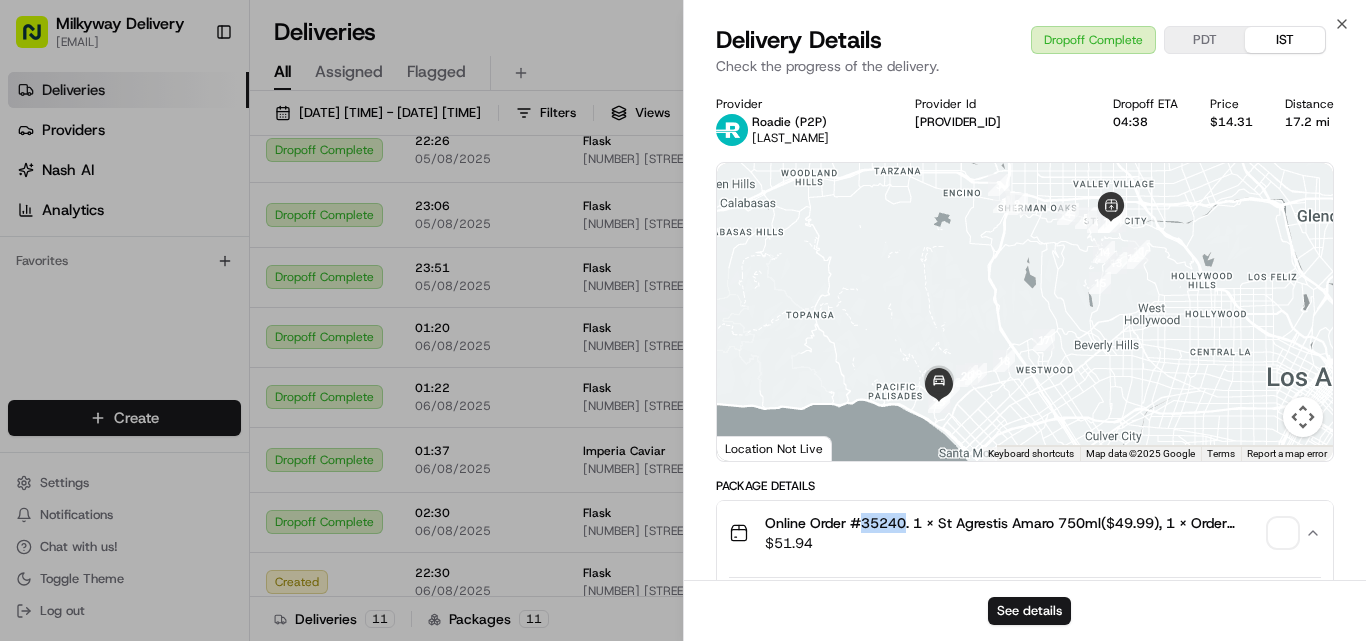copy on "35240" 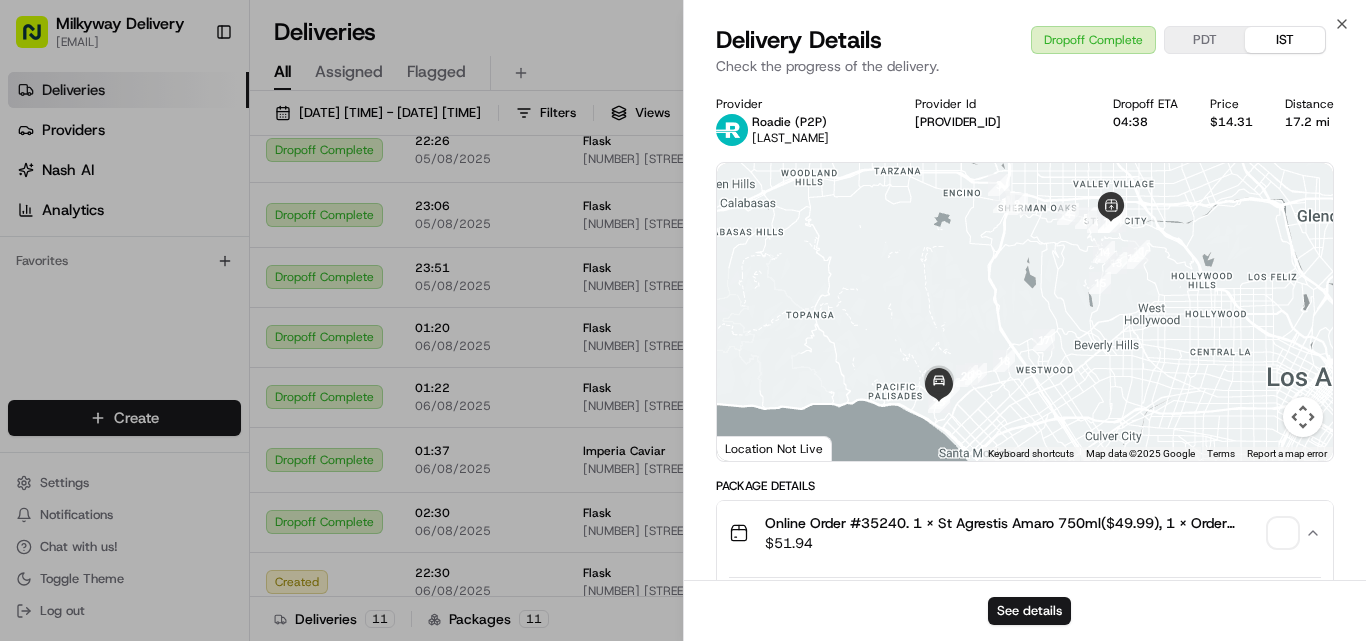 click on "17.2 mi" at bounding box center (1309, 122) 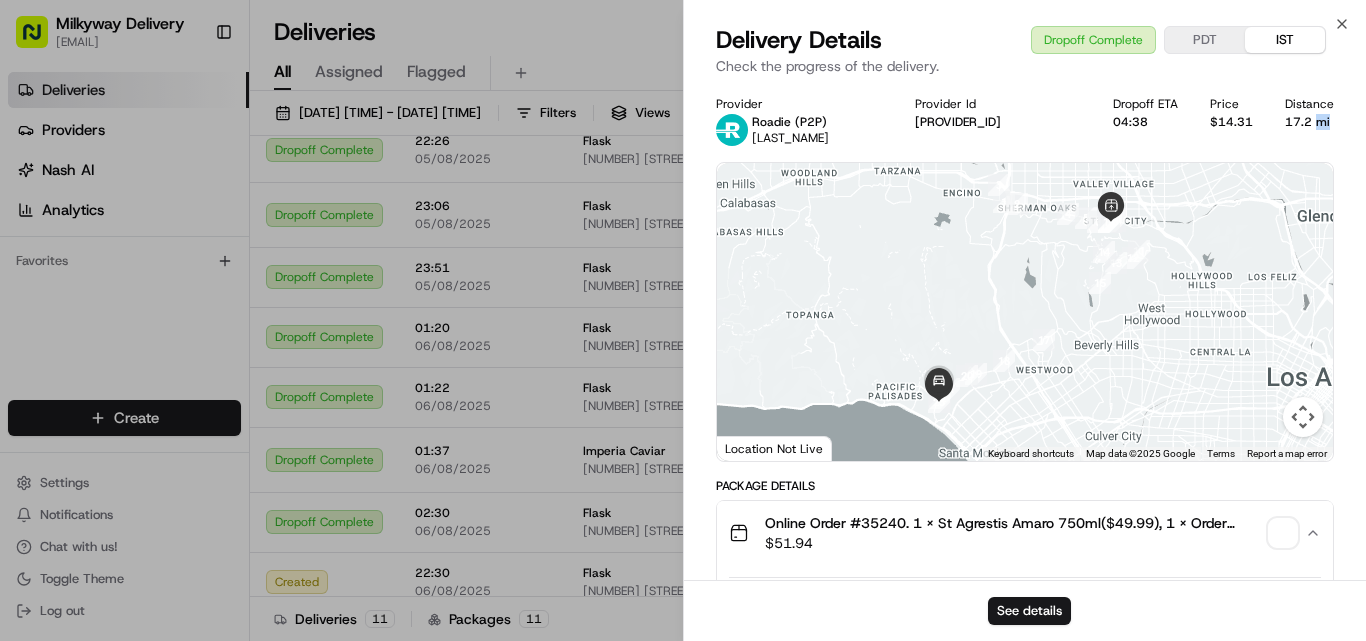 click on "17.2 mi" at bounding box center [1309, 122] 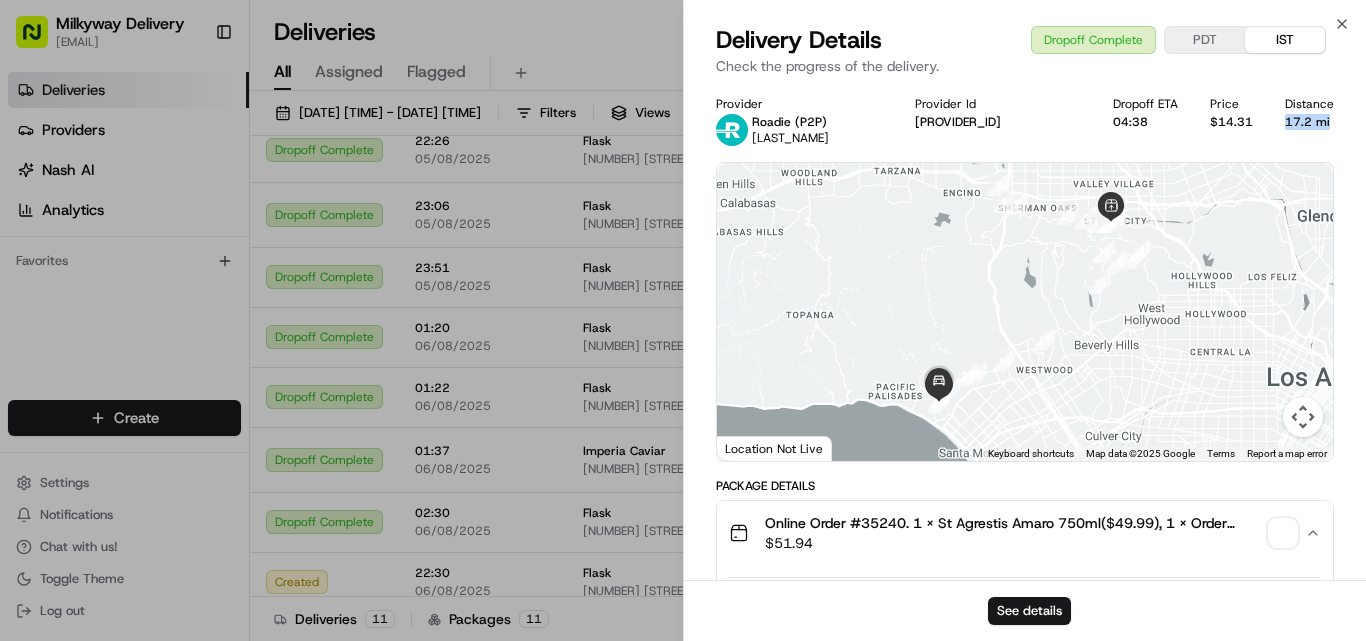 click on "17.2 mi" at bounding box center [1309, 122] 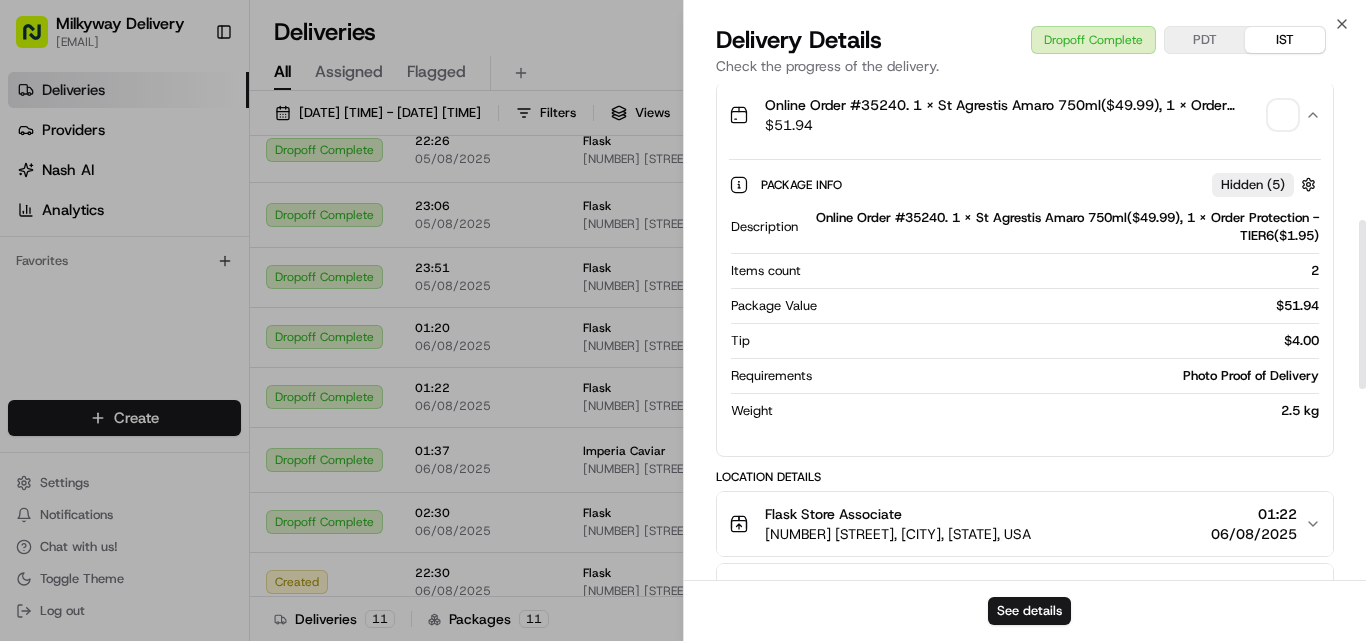 scroll, scrollTop: 500, scrollLeft: 0, axis: vertical 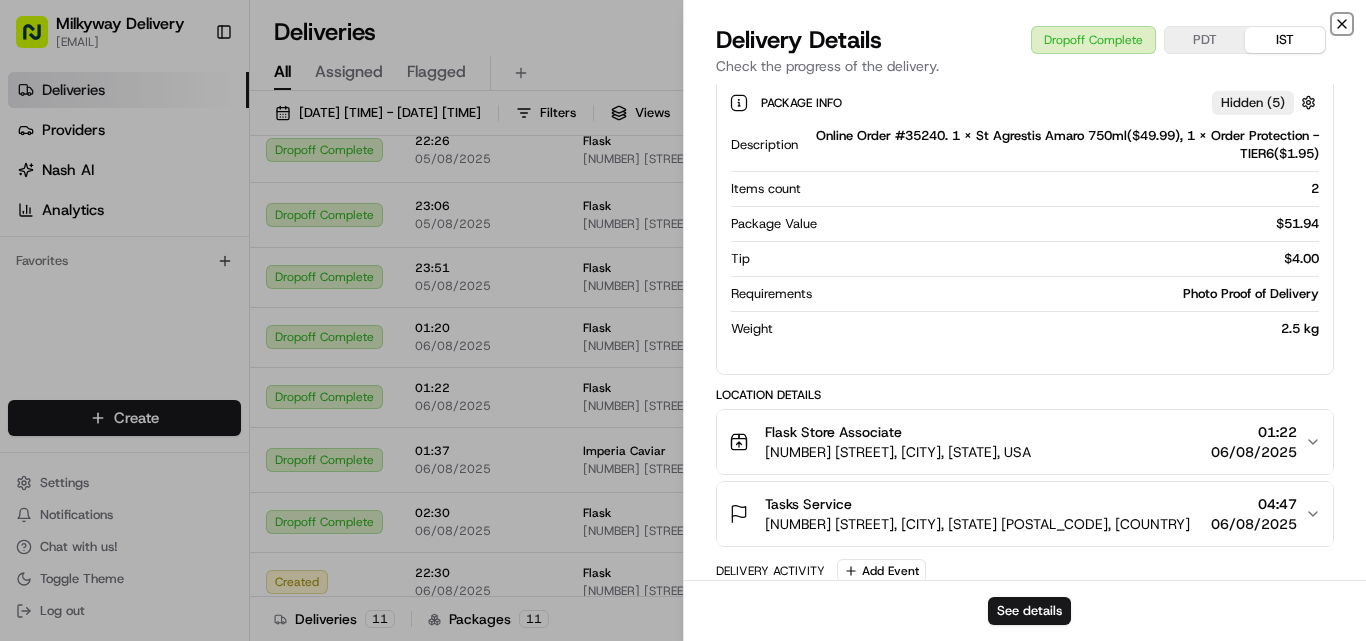 click 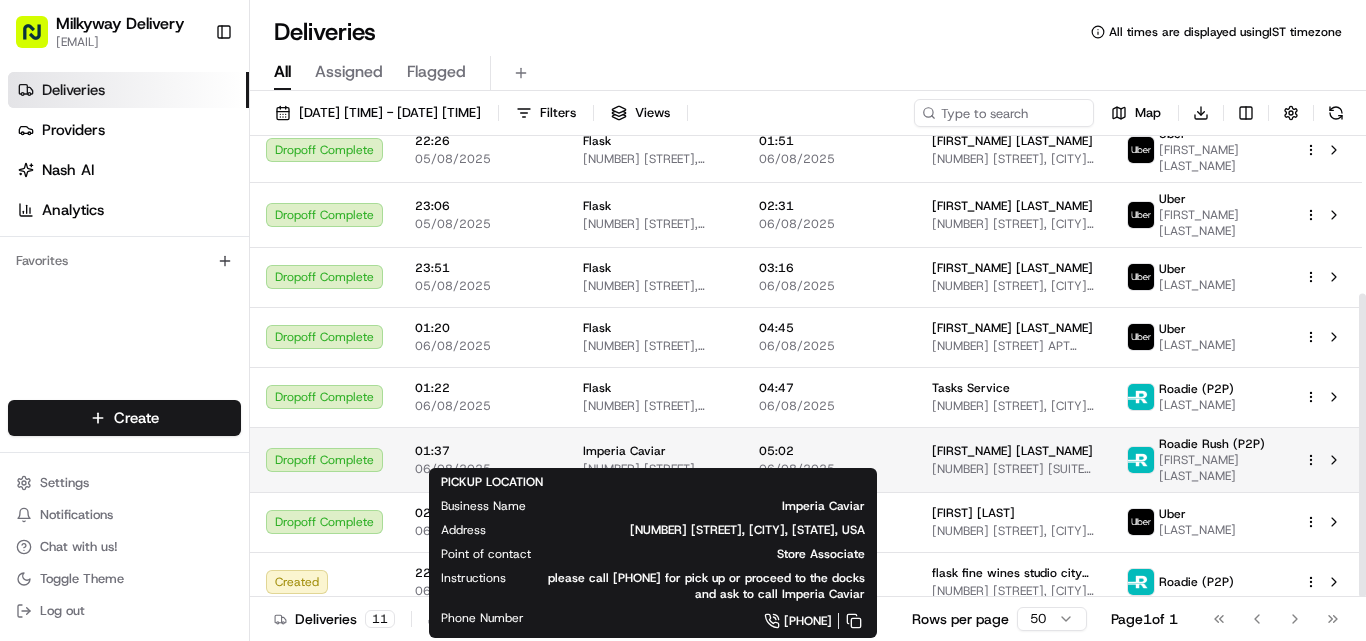 click on "Imperia Caviar" at bounding box center [624, 451] 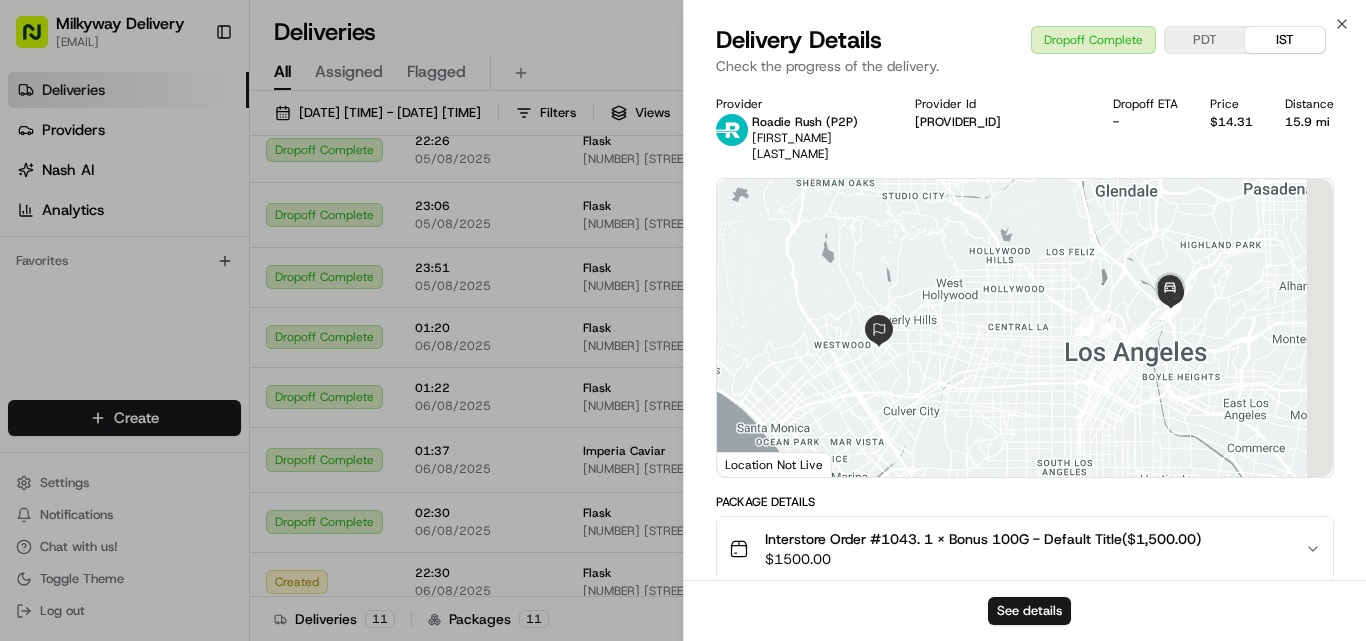 click on "Interstore Order #1043. 1 x Bonus 100G - Default Title($1,500.00)" at bounding box center [983, 539] 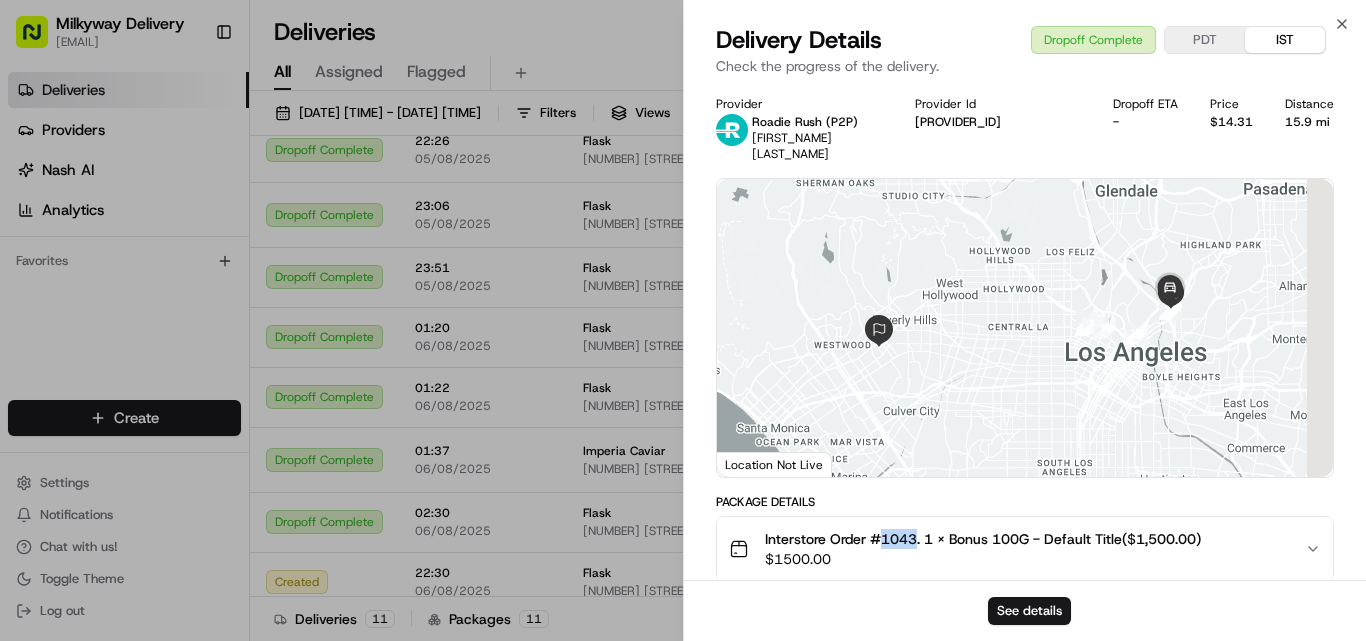click on "Interstore Order #1043. 1 x Bonus 100G - Default Title($1,500.00)" at bounding box center (983, 539) 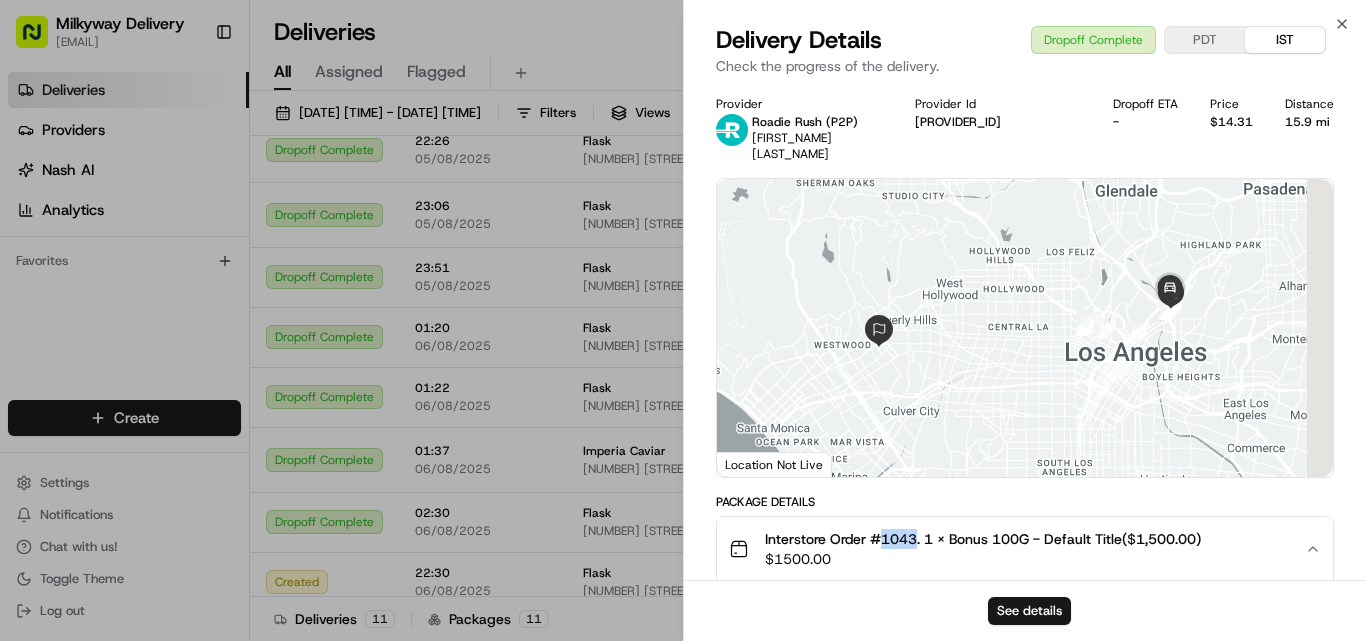 type 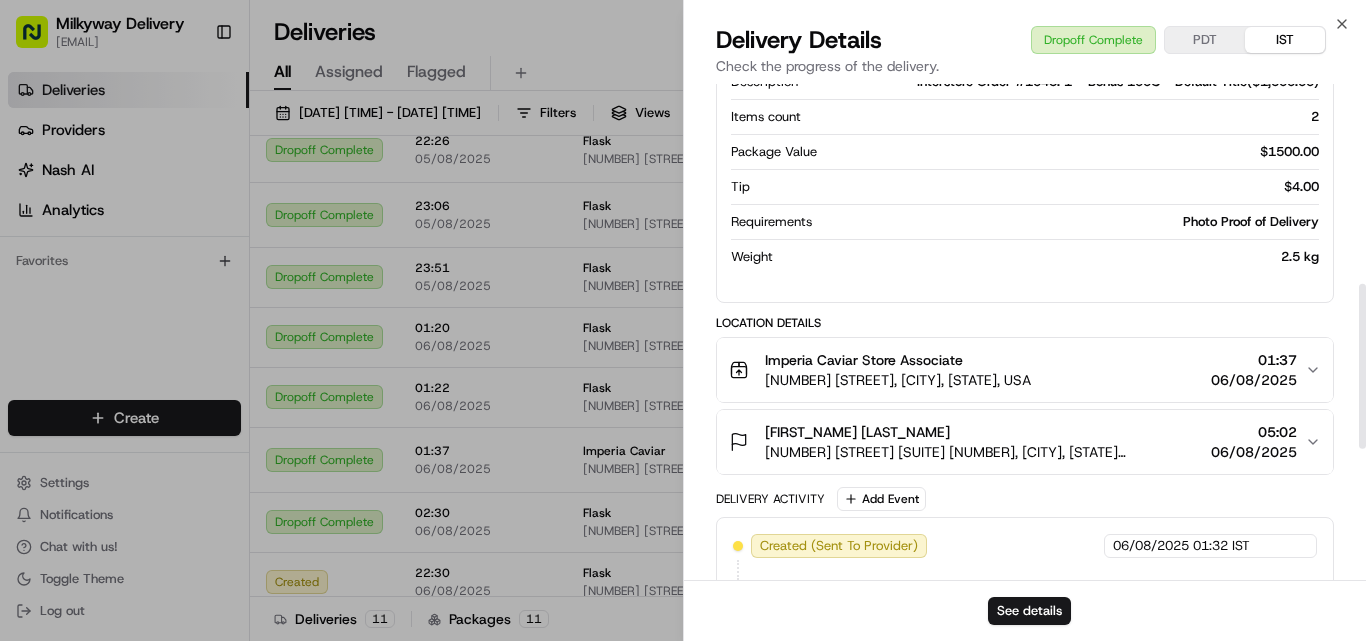 scroll, scrollTop: 600, scrollLeft: 0, axis: vertical 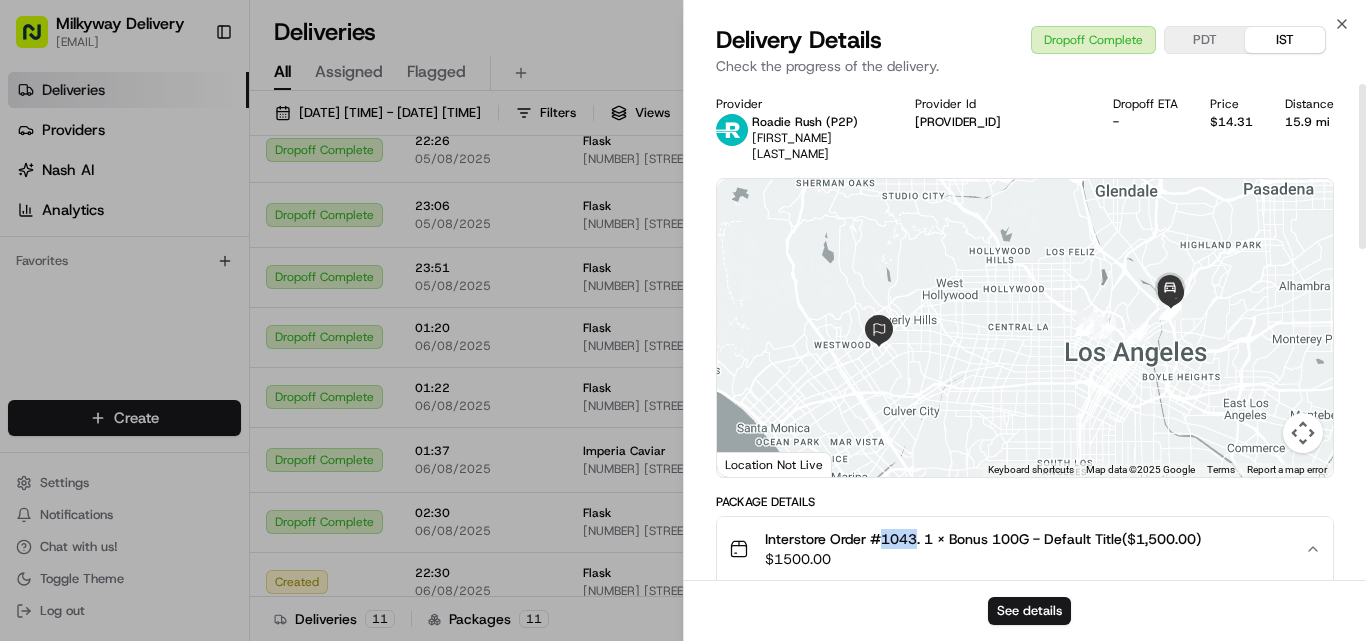 click on "15.9 mi" at bounding box center [1309, 122] 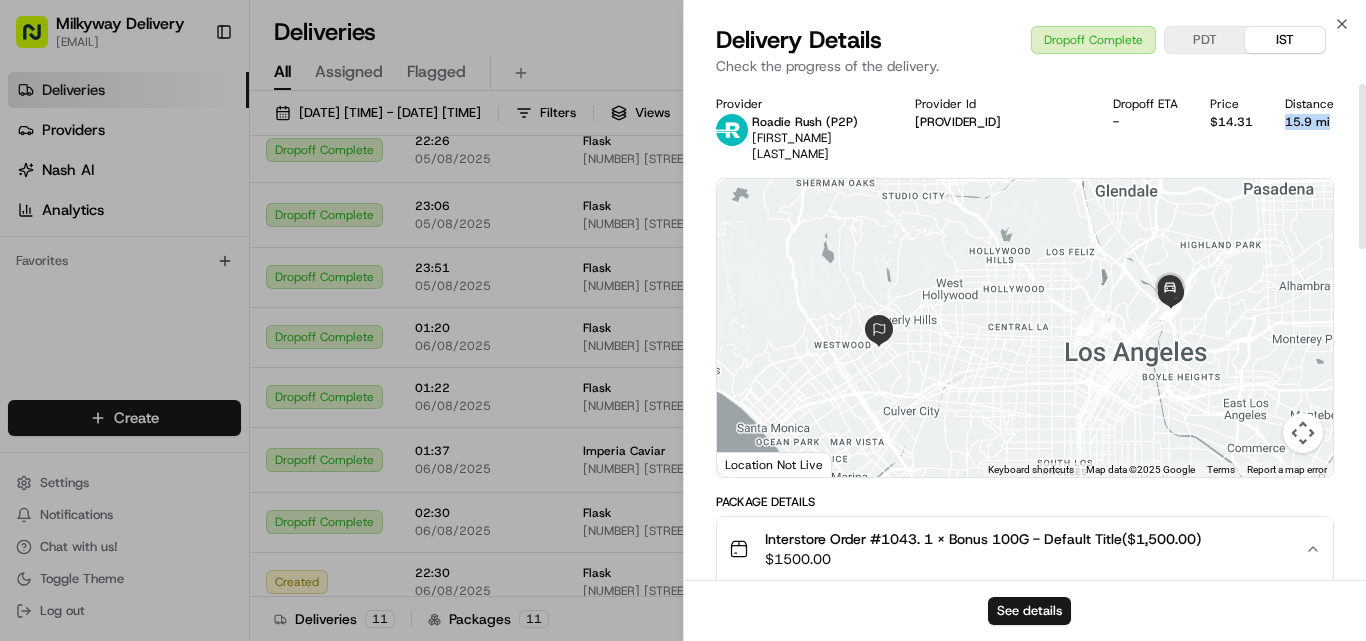 click on "15.9 mi" at bounding box center (1309, 122) 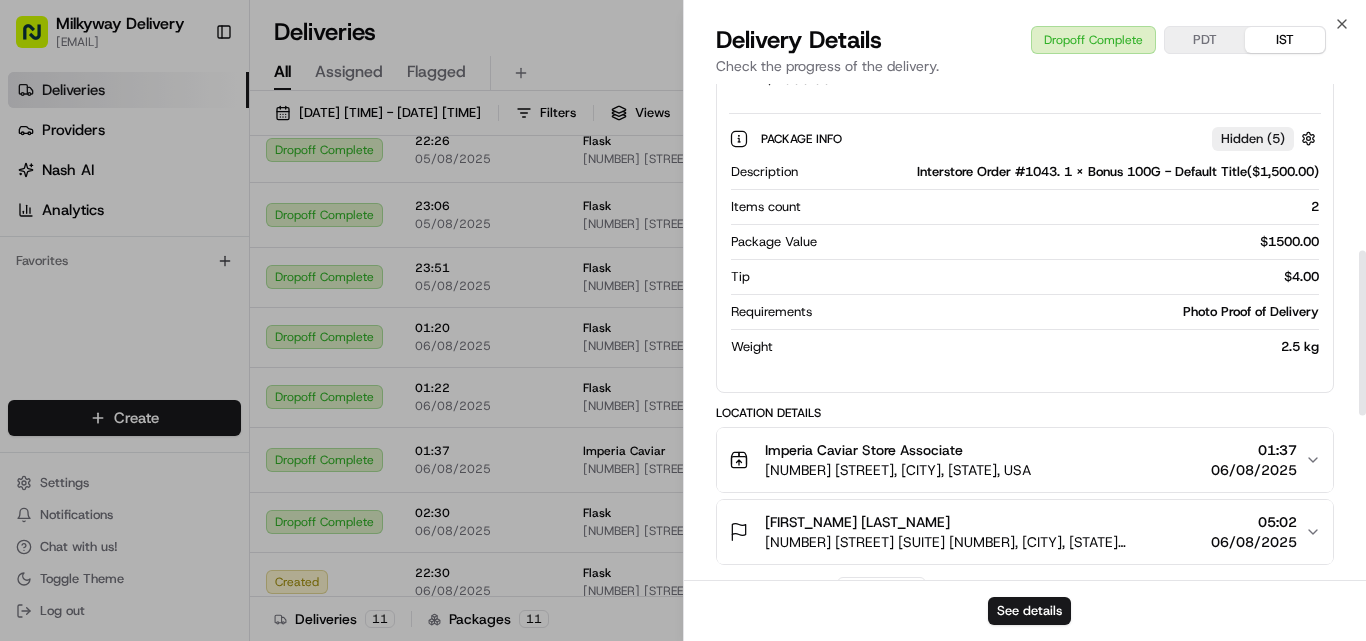 scroll, scrollTop: 500, scrollLeft: 0, axis: vertical 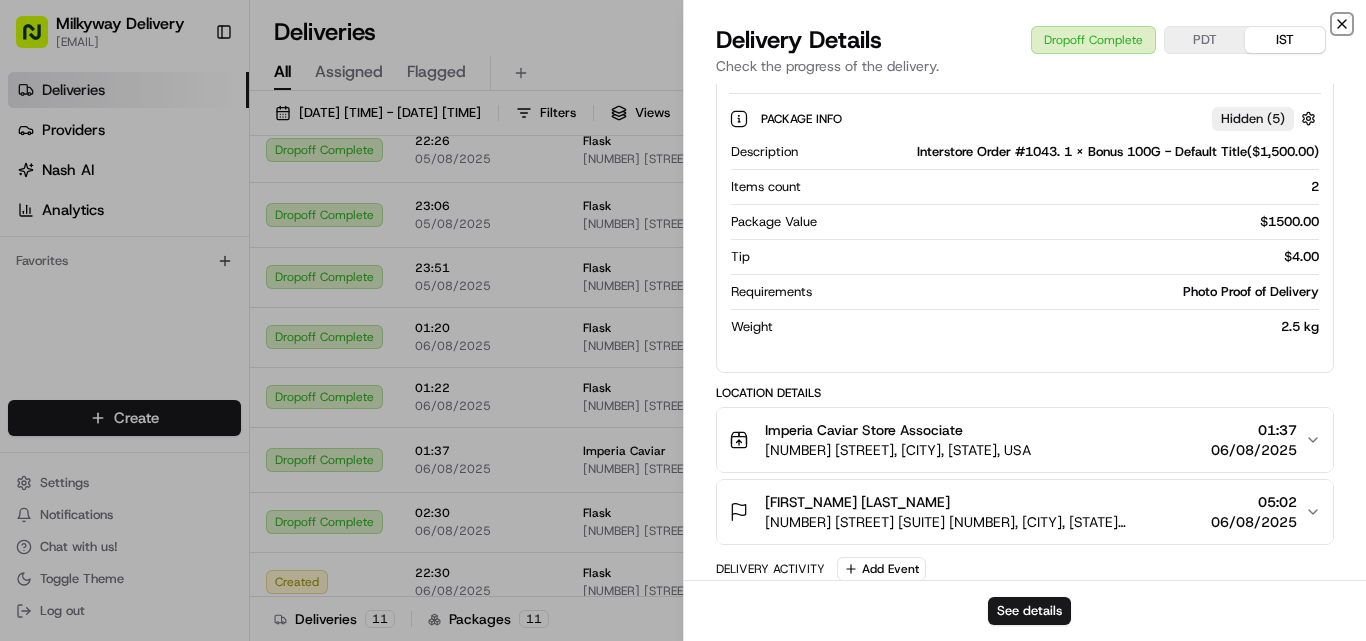 click 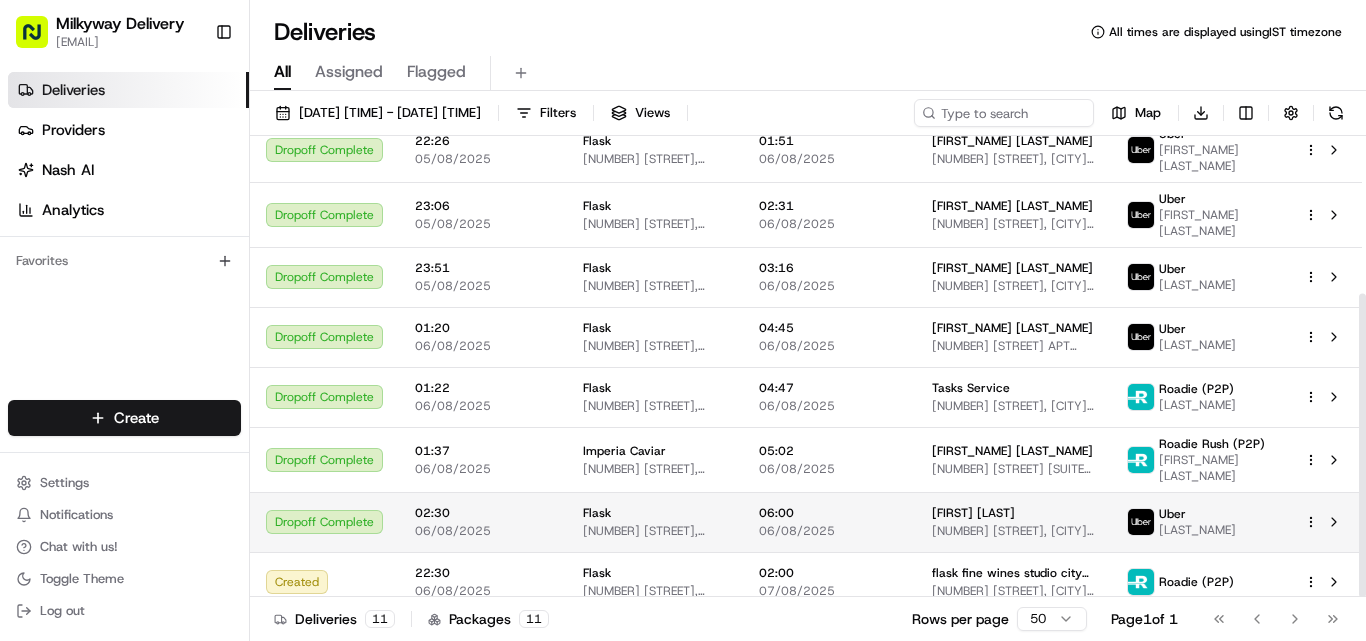 click on "Flask" at bounding box center [655, 513] 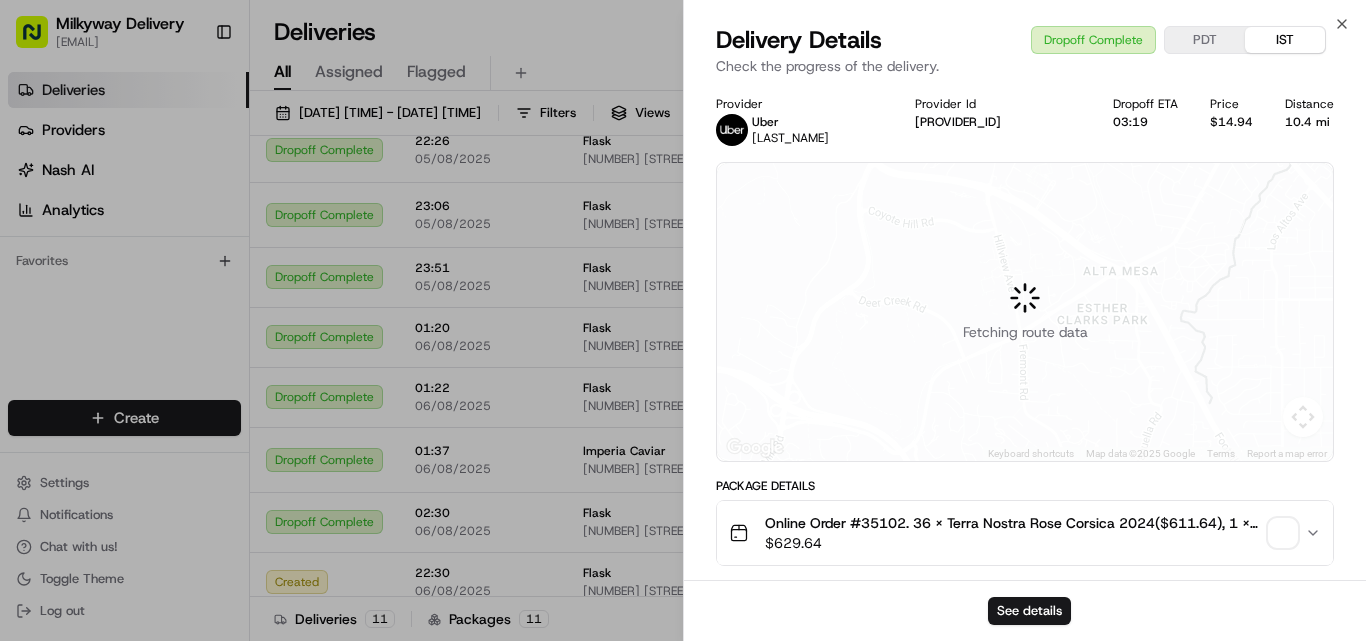 click on "Online Order #35102. 36 x Terra Nostra Rose Corsica 2024($611.64), 1 x Order Protection - TIER87($18.00)" at bounding box center [1013, 523] 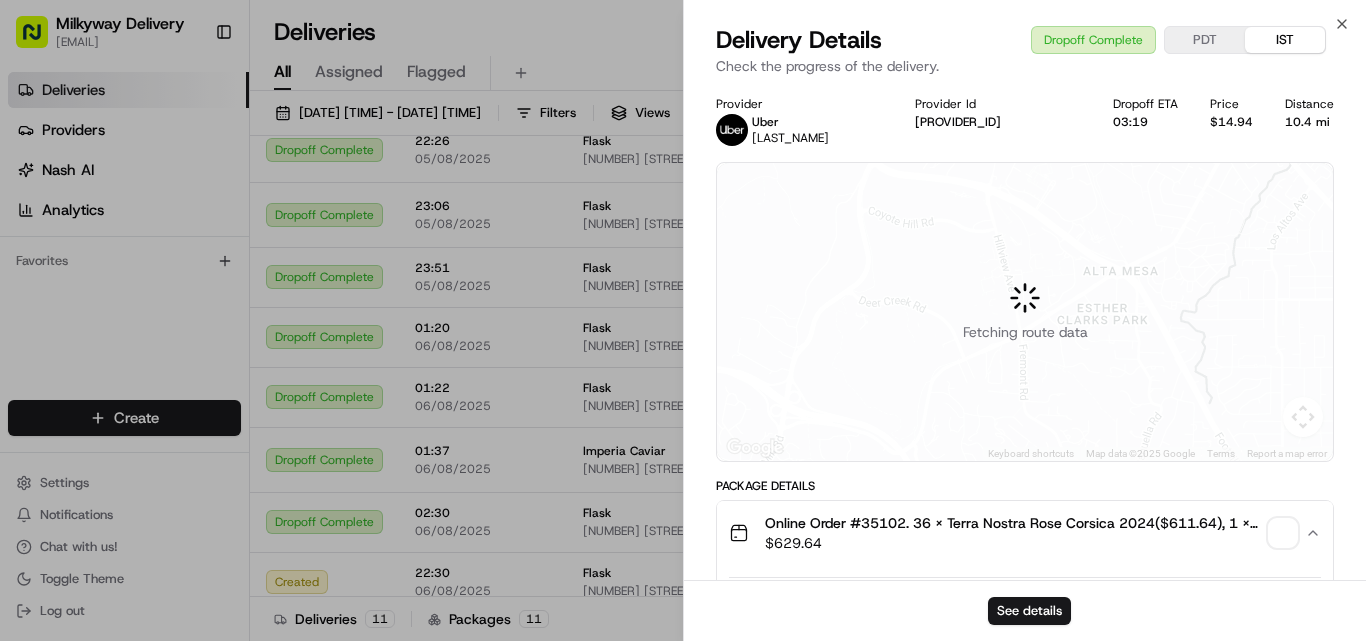 click on "Online Order #35102. 36 x Terra Nostra Rose Corsica 2024($611.64), 1 x Order Protection - TIER87($18.00)" at bounding box center (1013, 523) 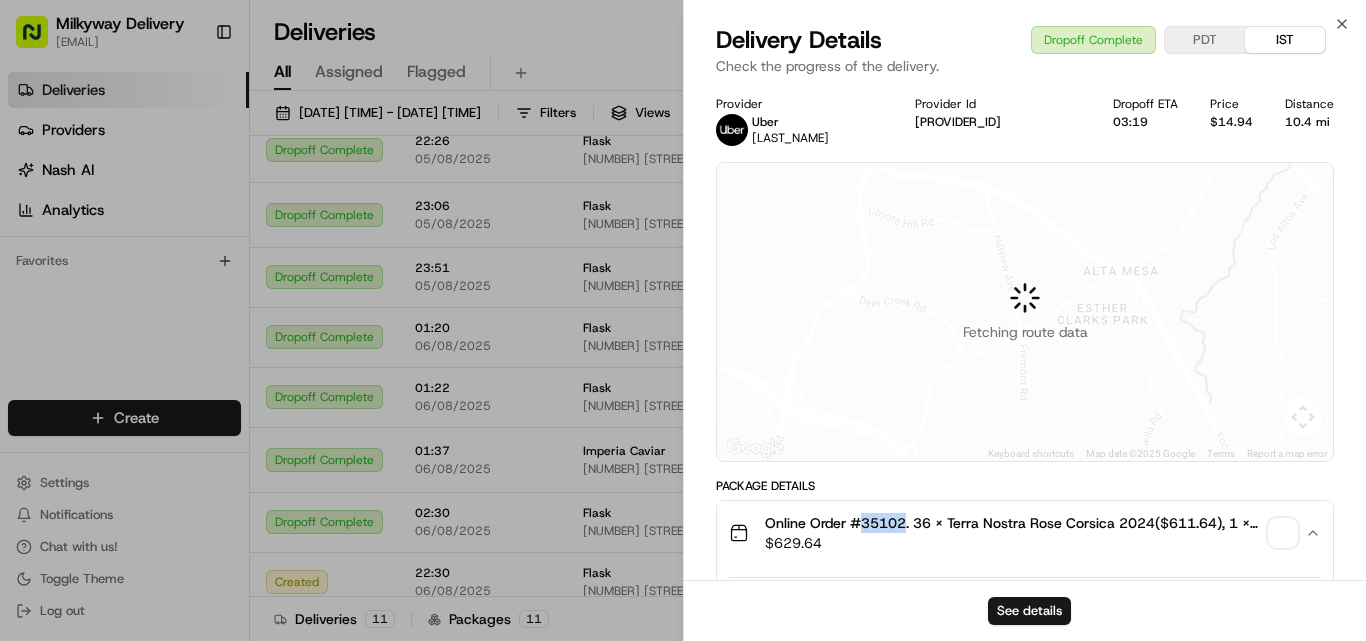 type 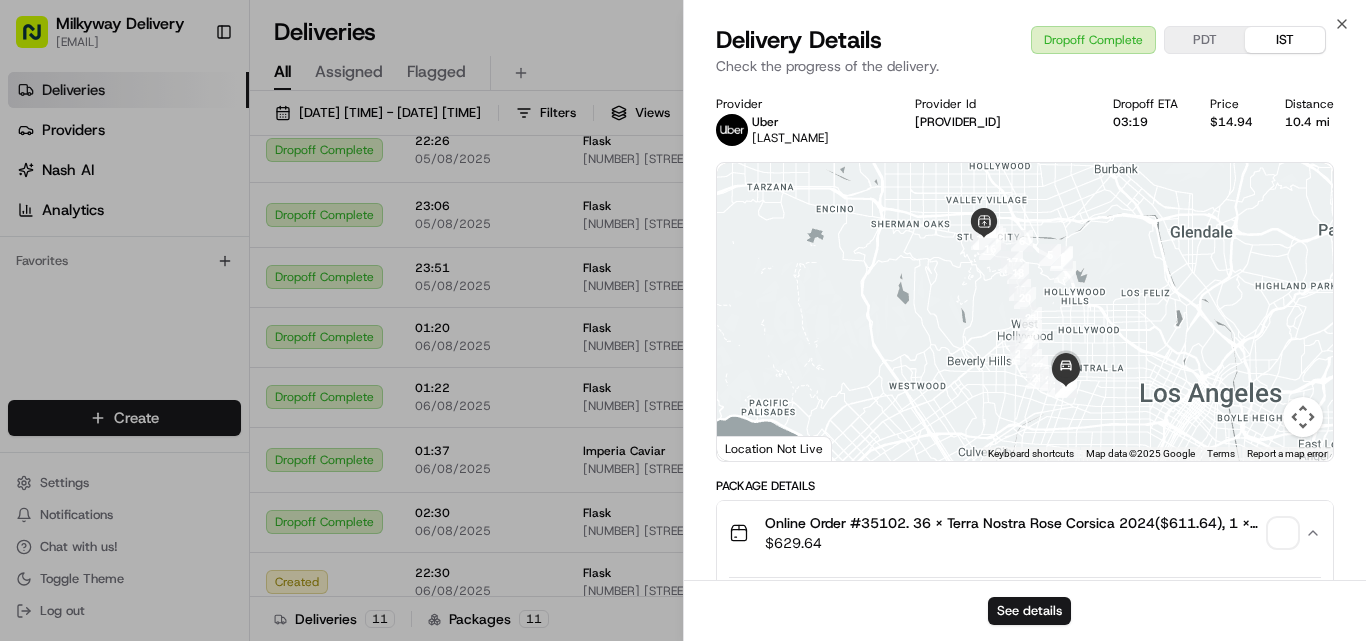 click on "10.4 mi" at bounding box center [1309, 122] 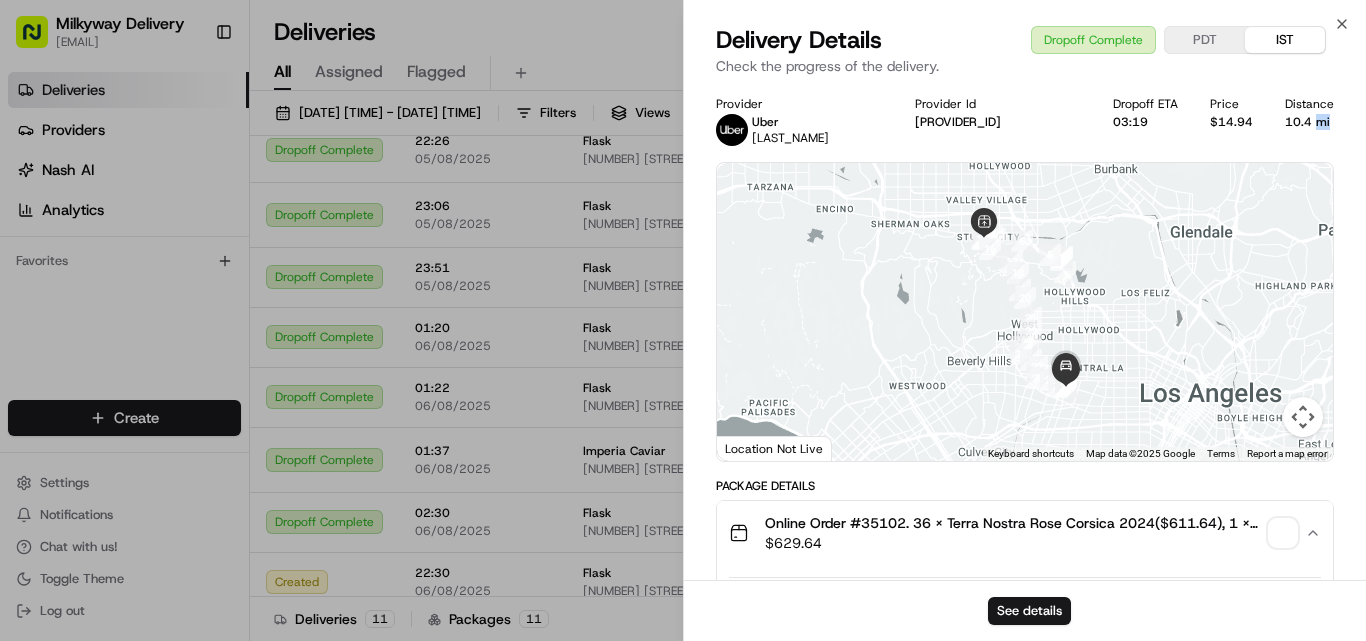 click on "10.4 mi" at bounding box center [1309, 122] 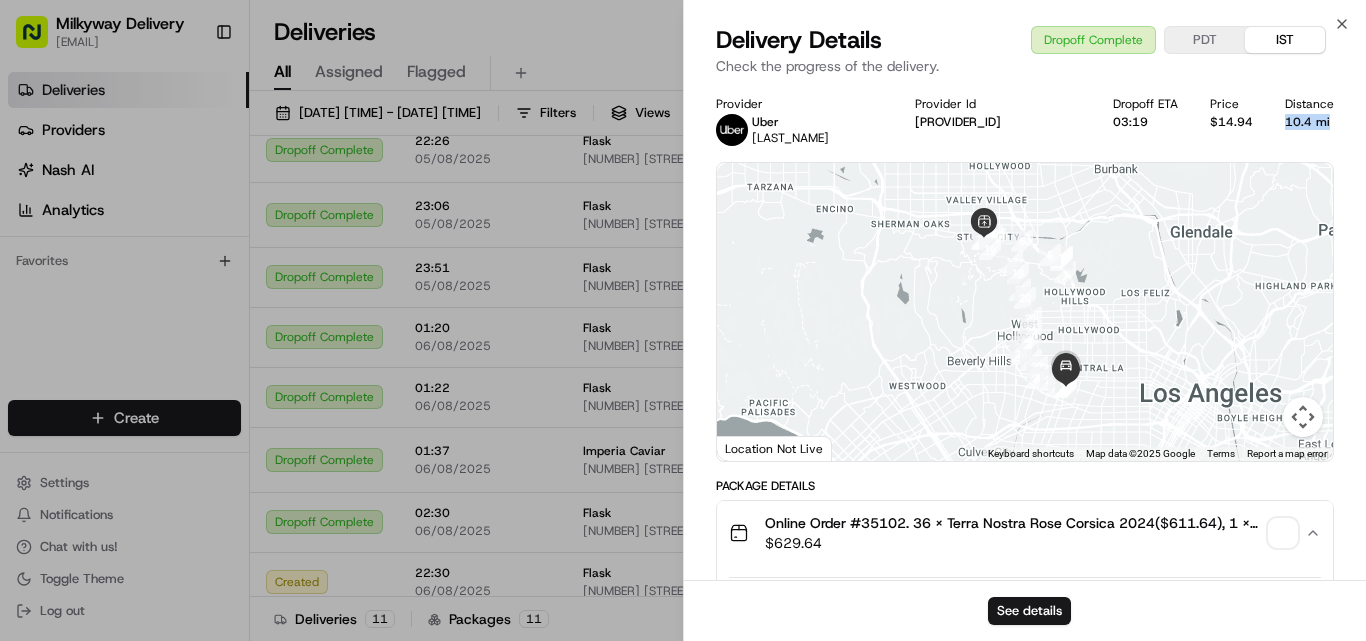 click on "10.4 mi" at bounding box center (1309, 122) 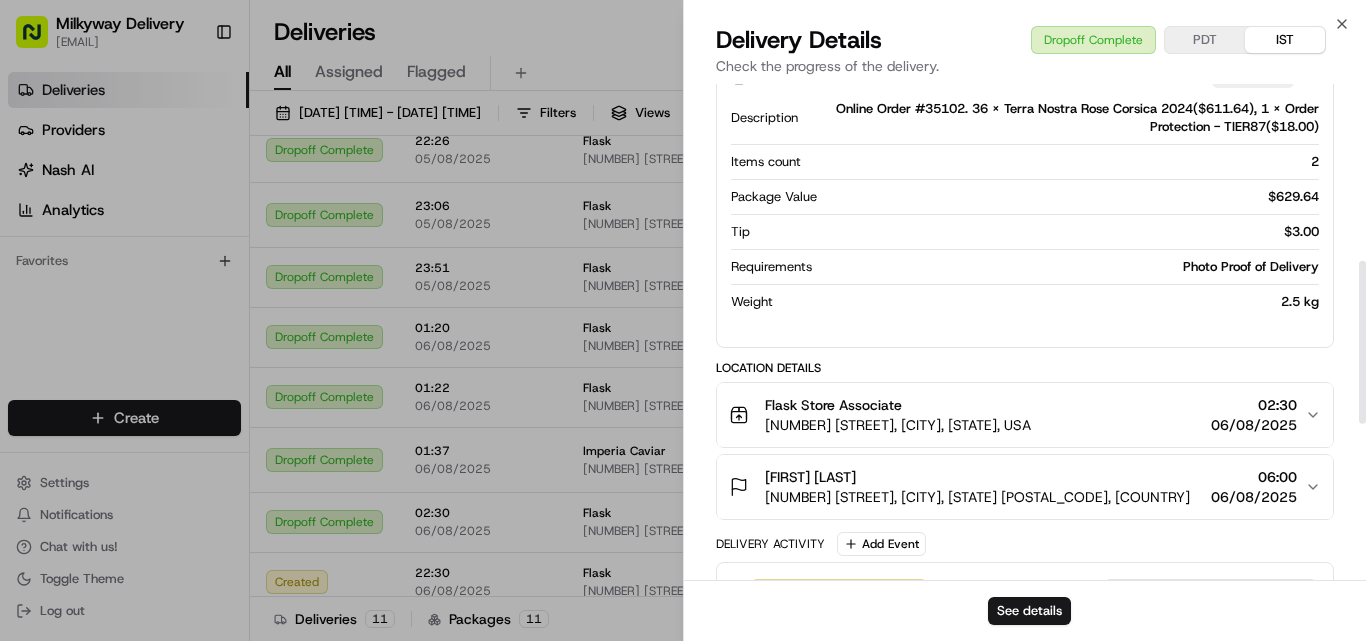 scroll, scrollTop: 511, scrollLeft: 0, axis: vertical 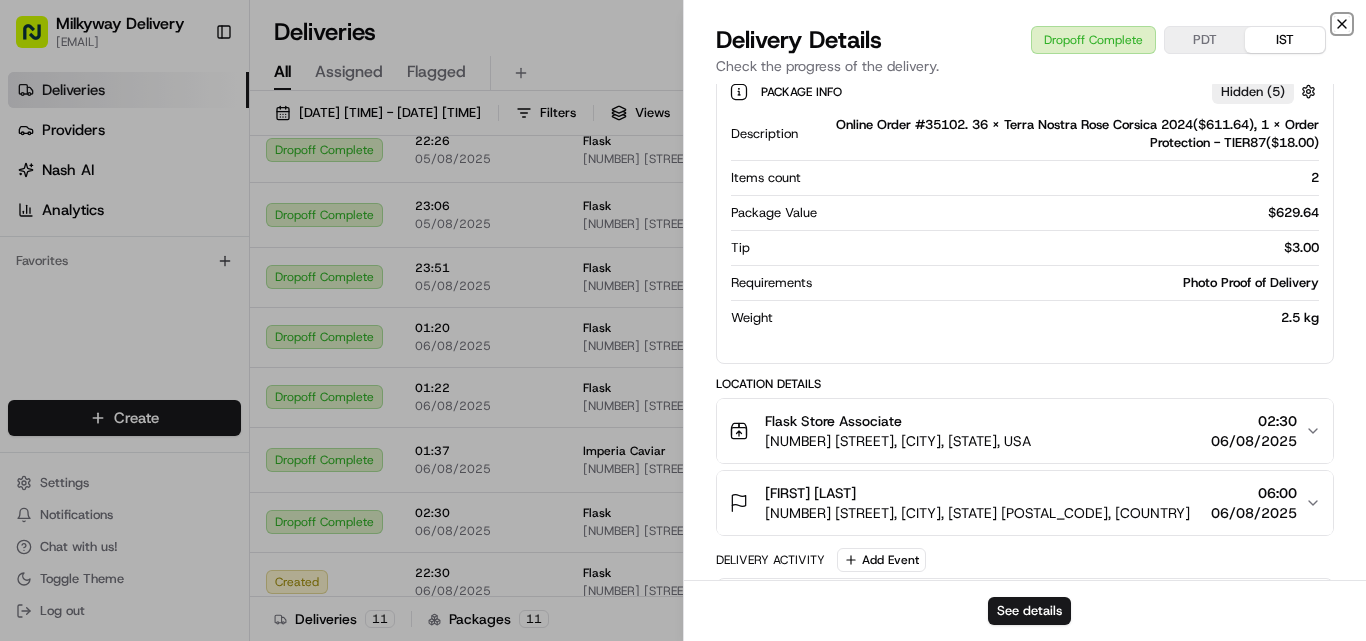 click 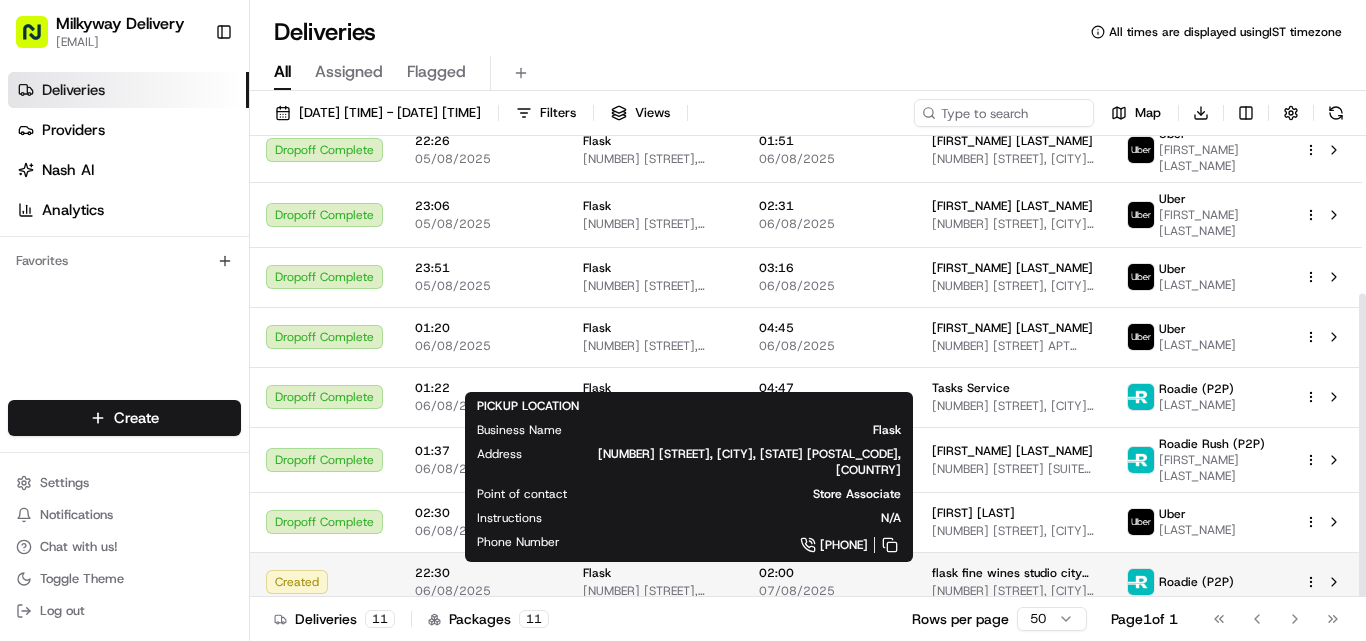 click on "Flask" at bounding box center [597, 573] 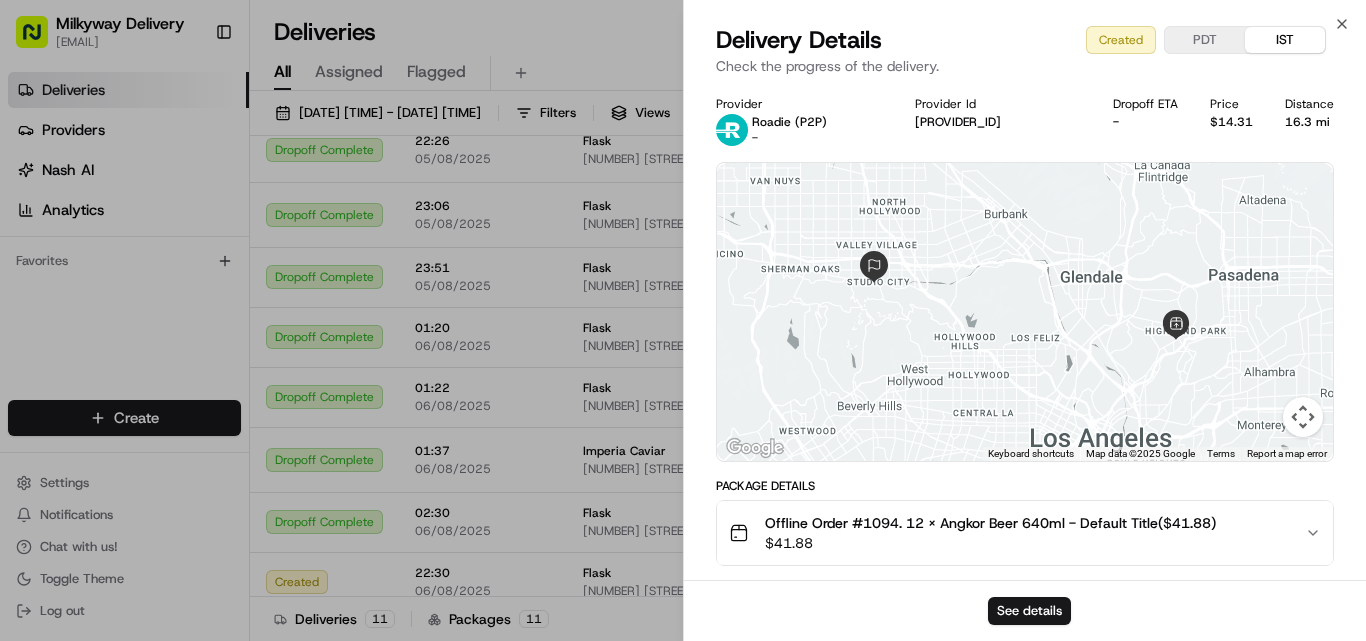 click on "Offline Order #1094. 12 x Angkor Beer 640ml - Default Title($41.88)" at bounding box center (990, 523) 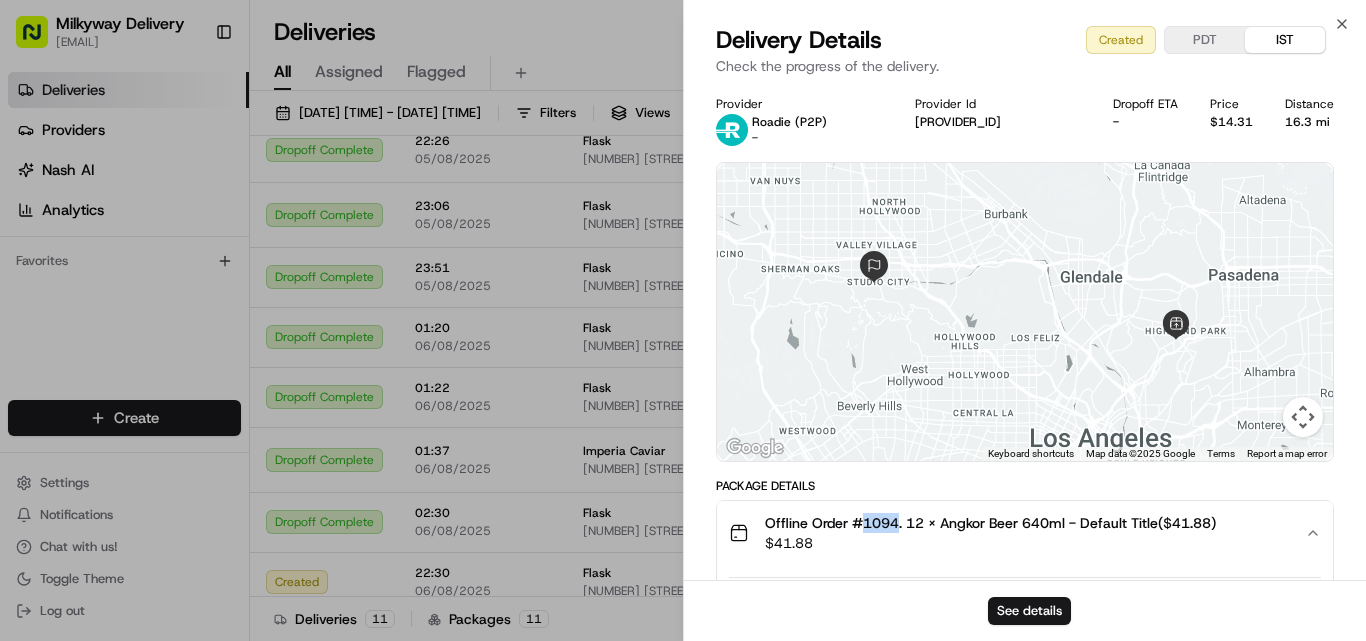 click on "Offline Order #1094. 12 x Angkor Beer 640ml - Default Title($41.88)" at bounding box center (990, 523) 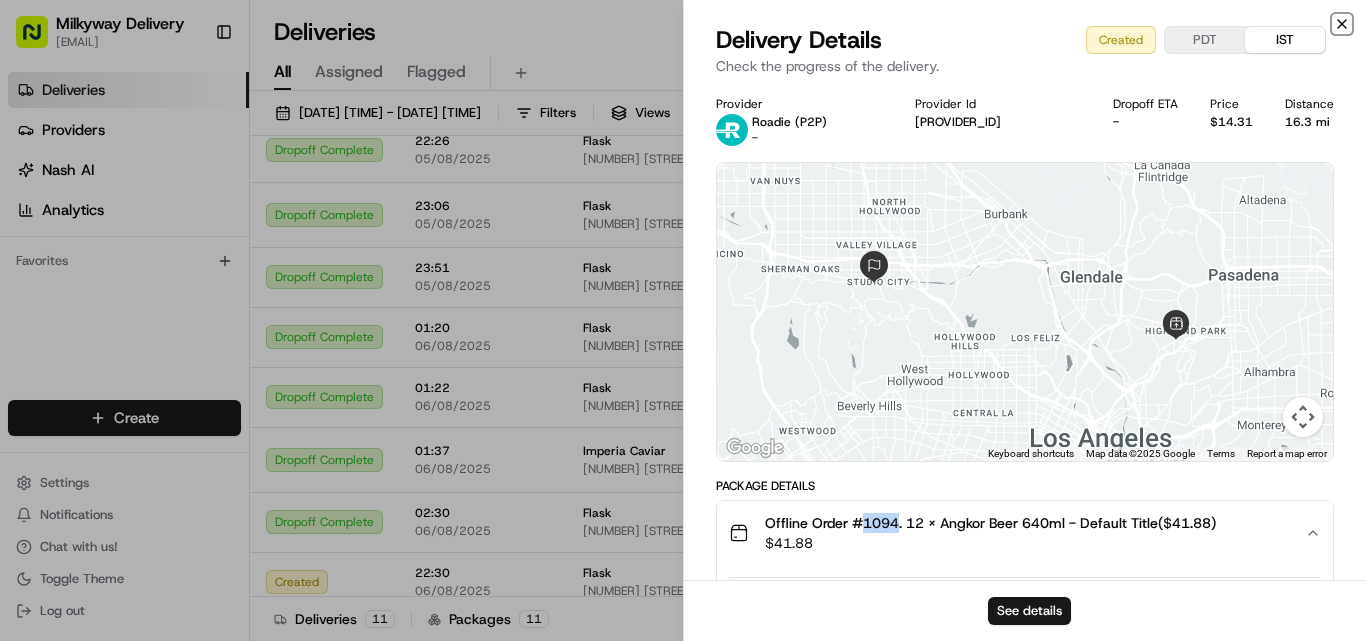 click 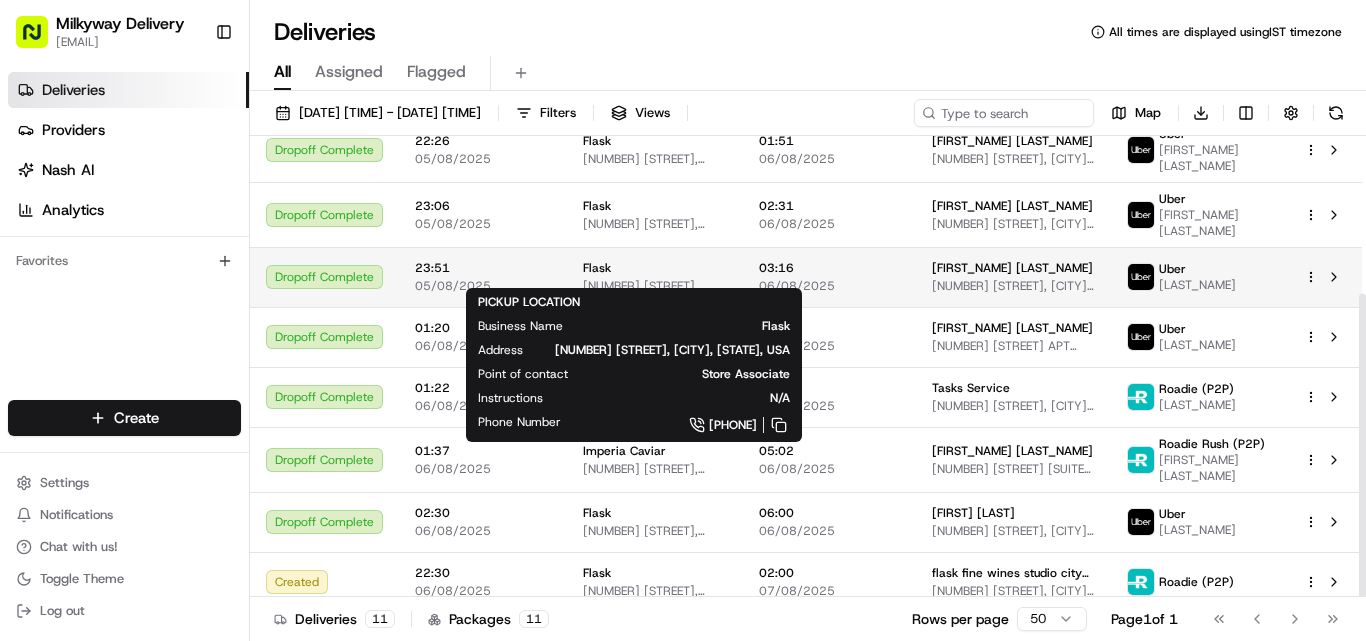 click on "Flask" at bounding box center [655, 268] 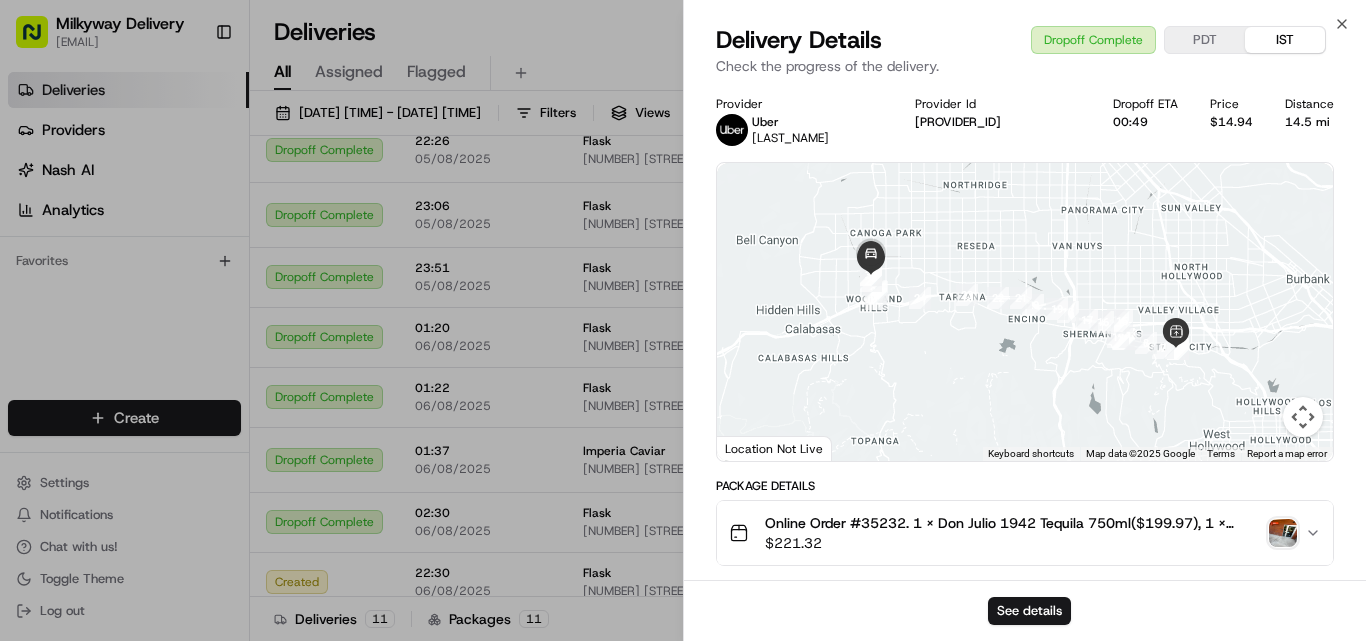 click on "Online Order #35232. 1 x Don Julio 1942 Tequila 750ml($199.97), 1 x Order Protection - TIER27($5.35), 1 x Gift Wrap - Wrapping Paper with Silk Ribbon($16.00)" at bounding box center [1013, 523] 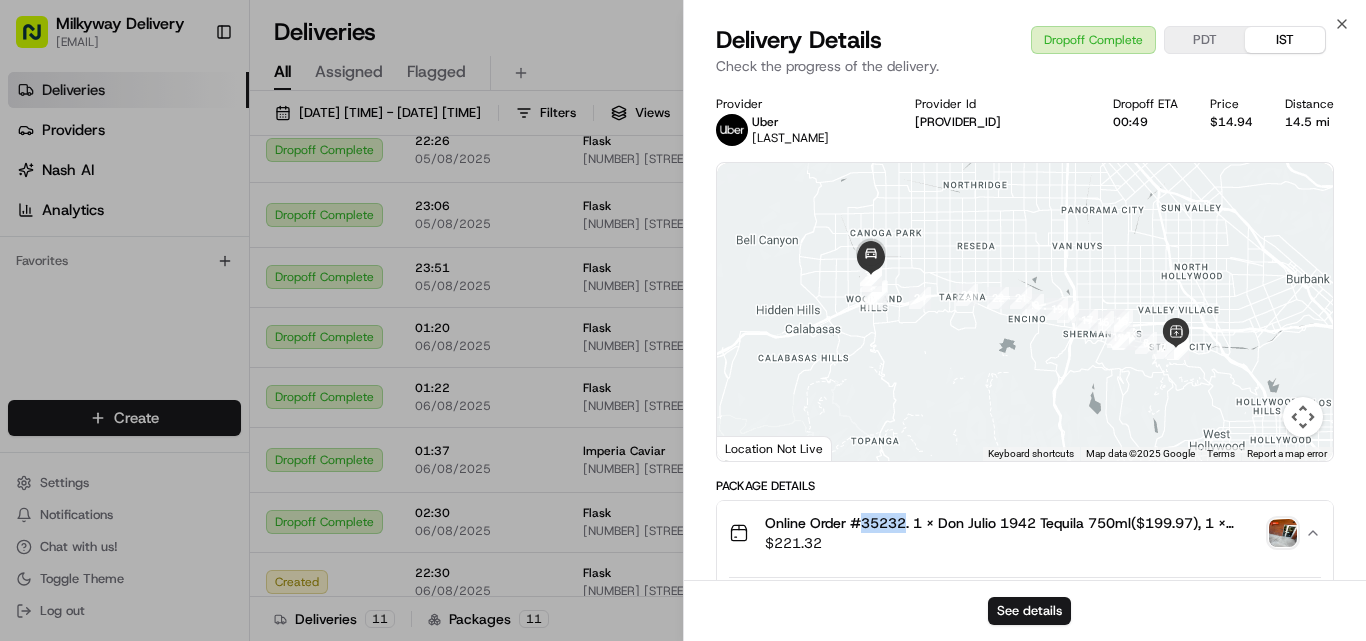 click on "Online Order #35232. 1 x Don Julio 1942 Tequila 750ml($199.97), 1 x Order Protection - TIER27($5.35), 1 x Gift Wrap - Wrapping Paper with Silk Ribbon($16.00)" at bounding box center [1013, 523] 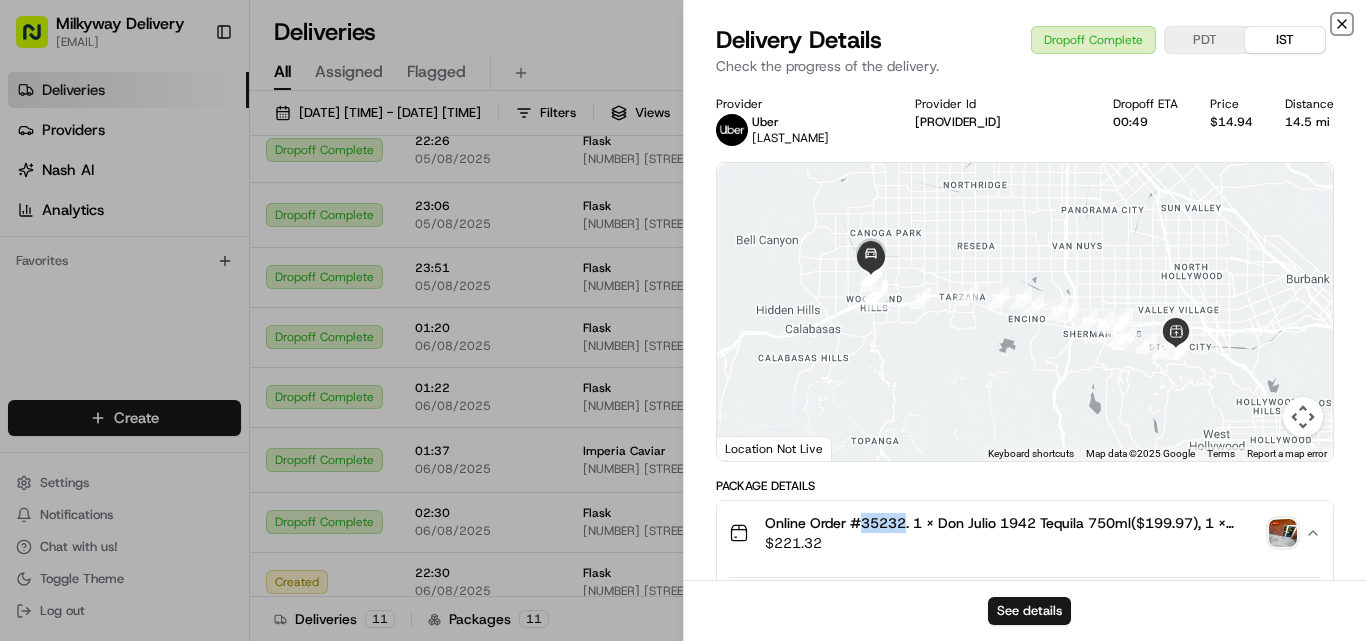 click 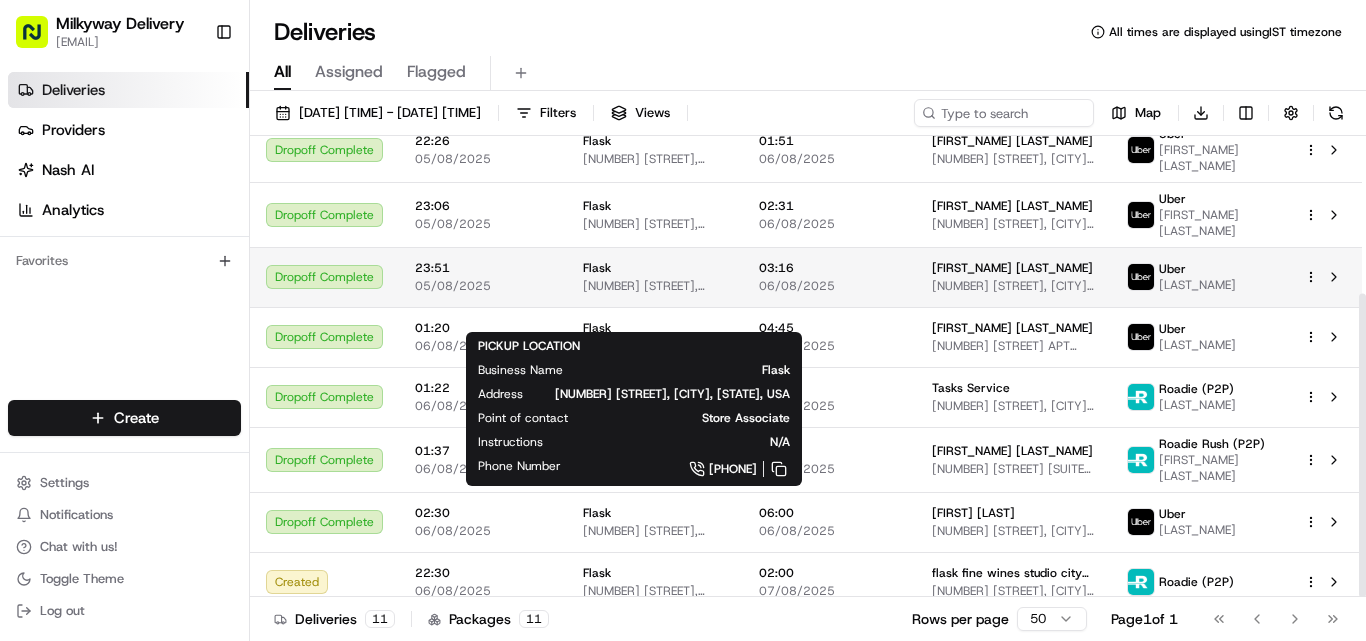 scroll, scrollTop: 0, scrollLeft: 0, axis: both 